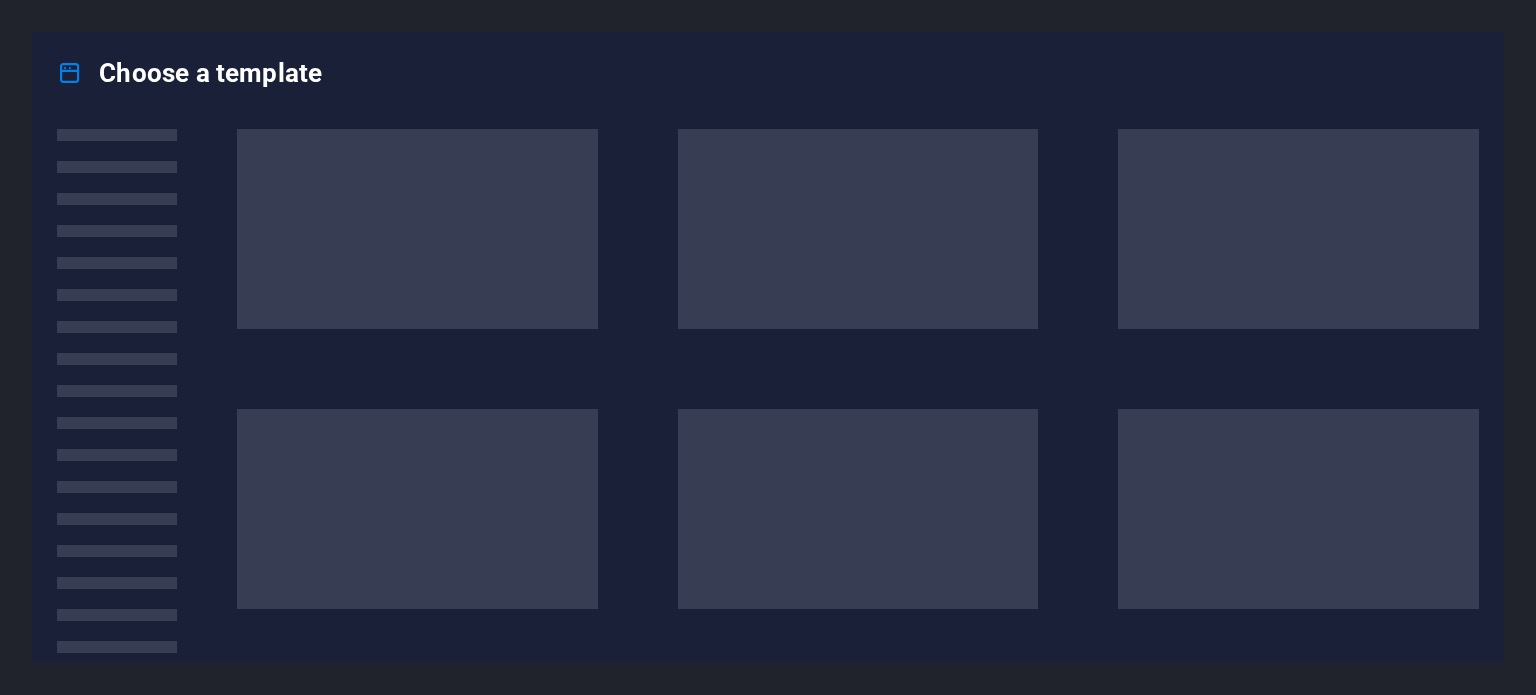 scroll, scrollTop: 0, scrollLeft: 0, axis: both 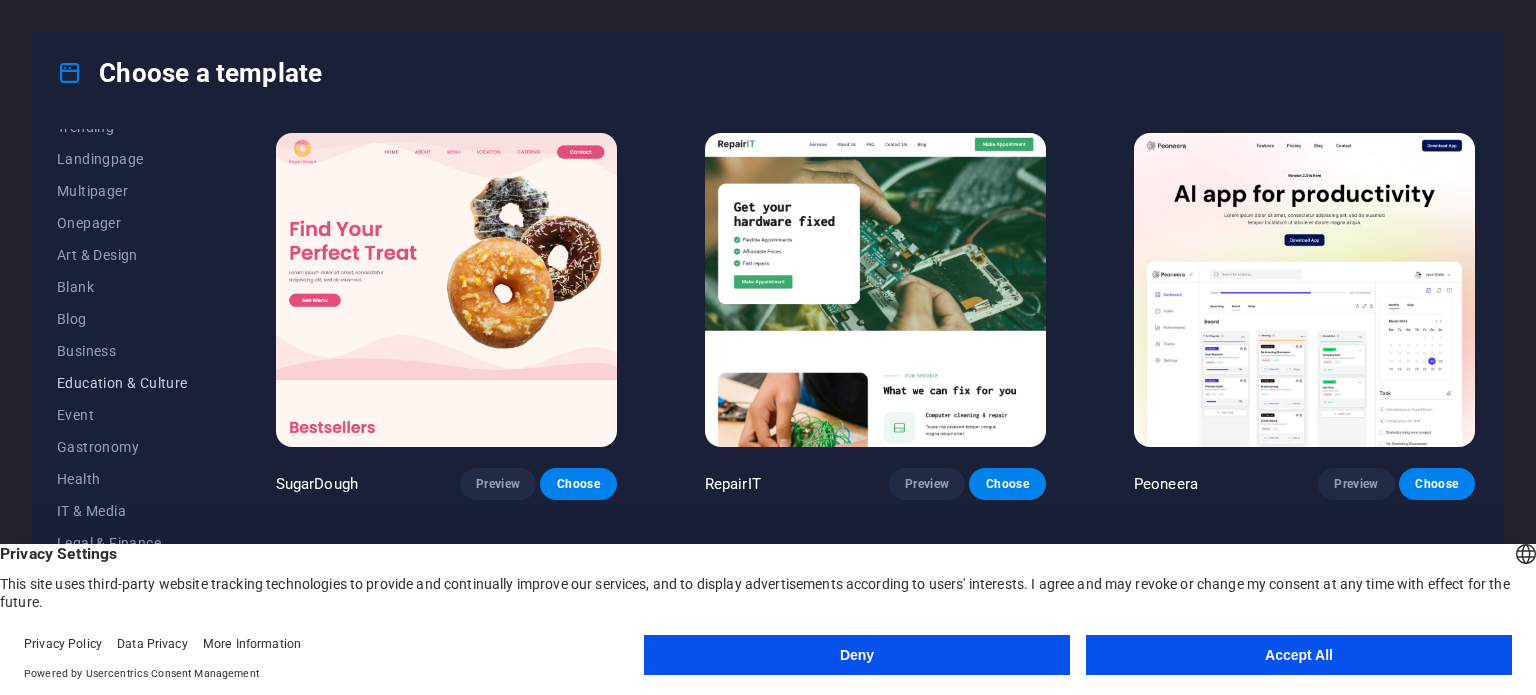 click on "Education & Culture" at bounding box center [122, 383] 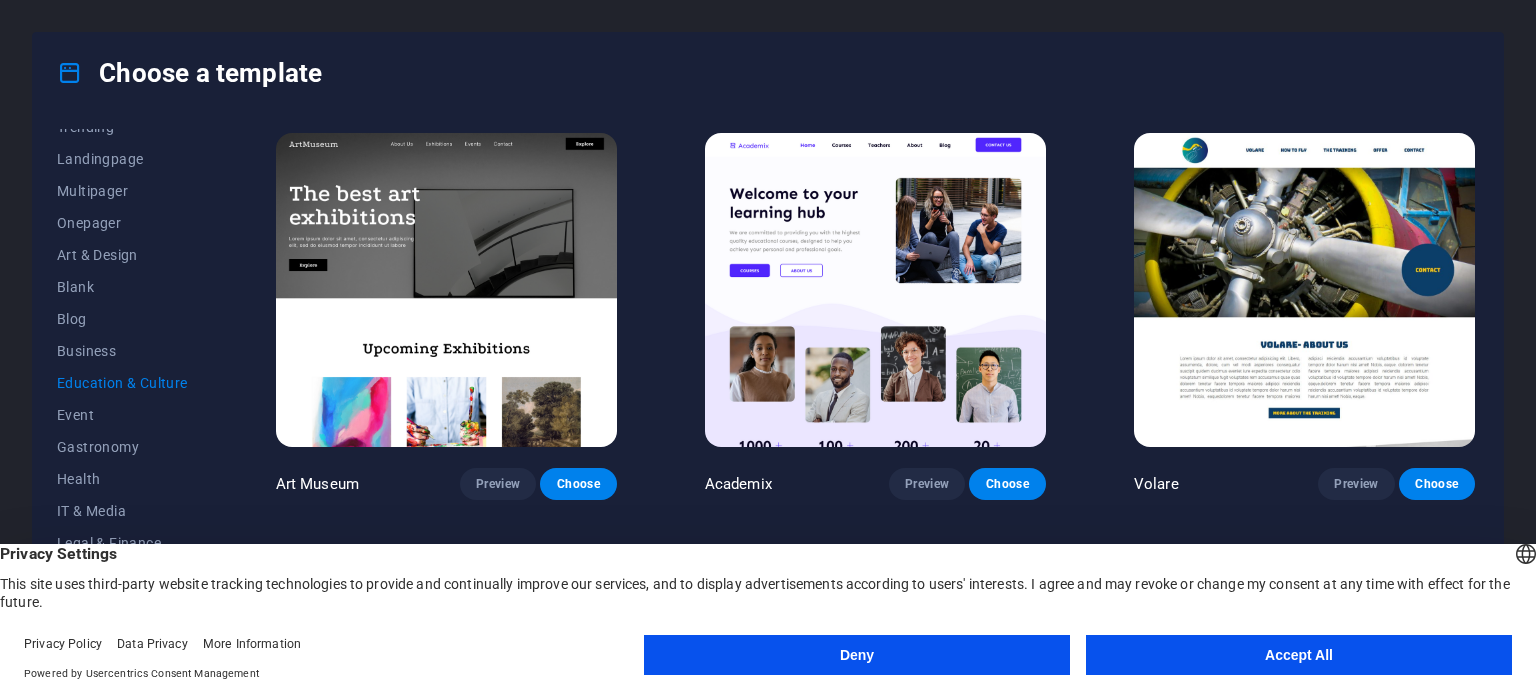click at bounding box center (446, 290) 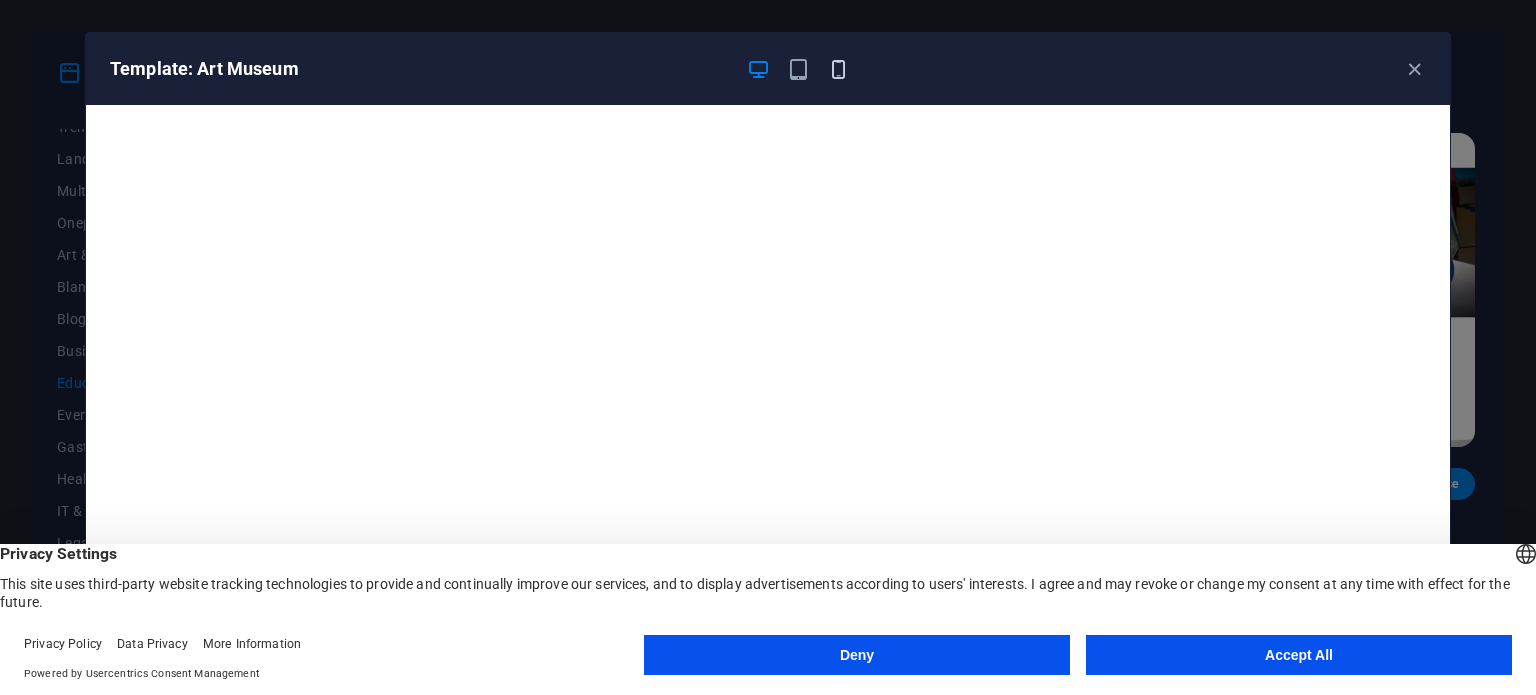 click at bounding box center [838, 69] 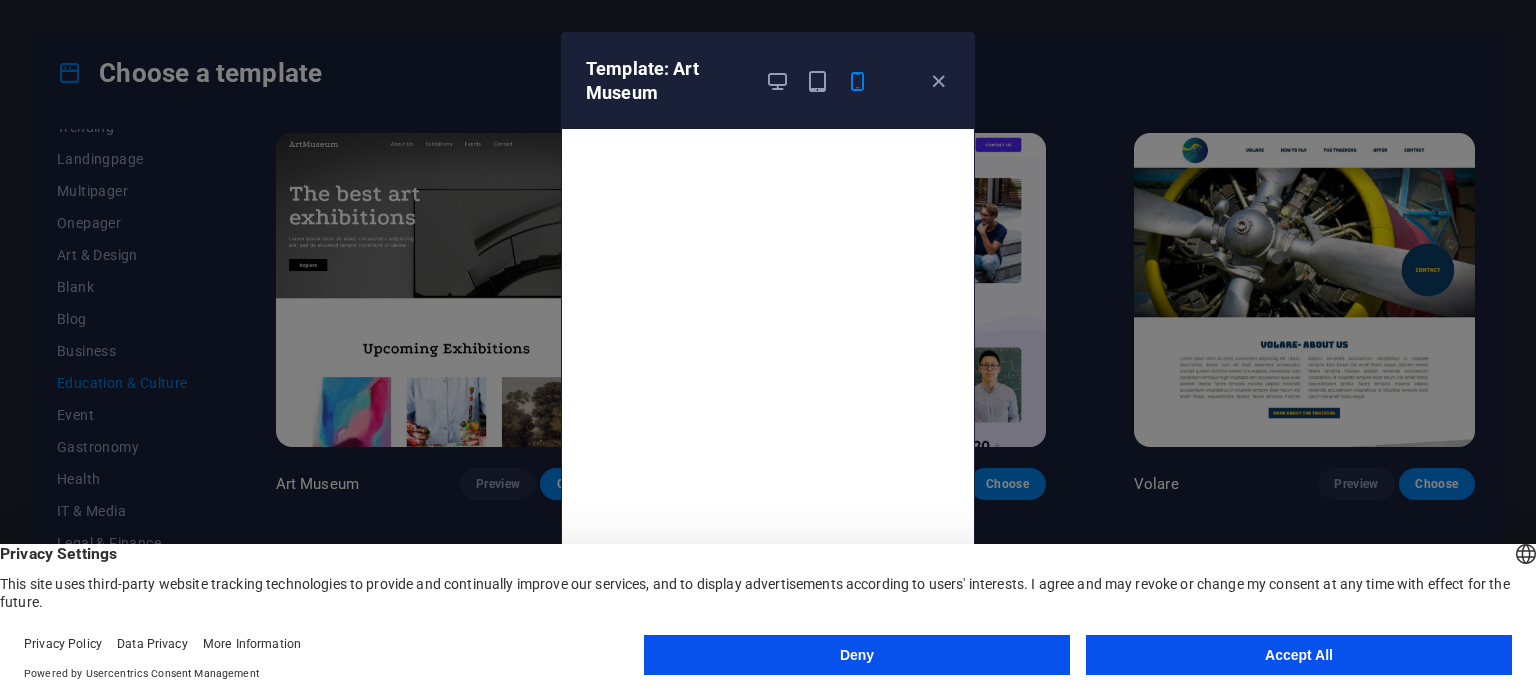click on "Accept All" at bounding box center [1299, 655] 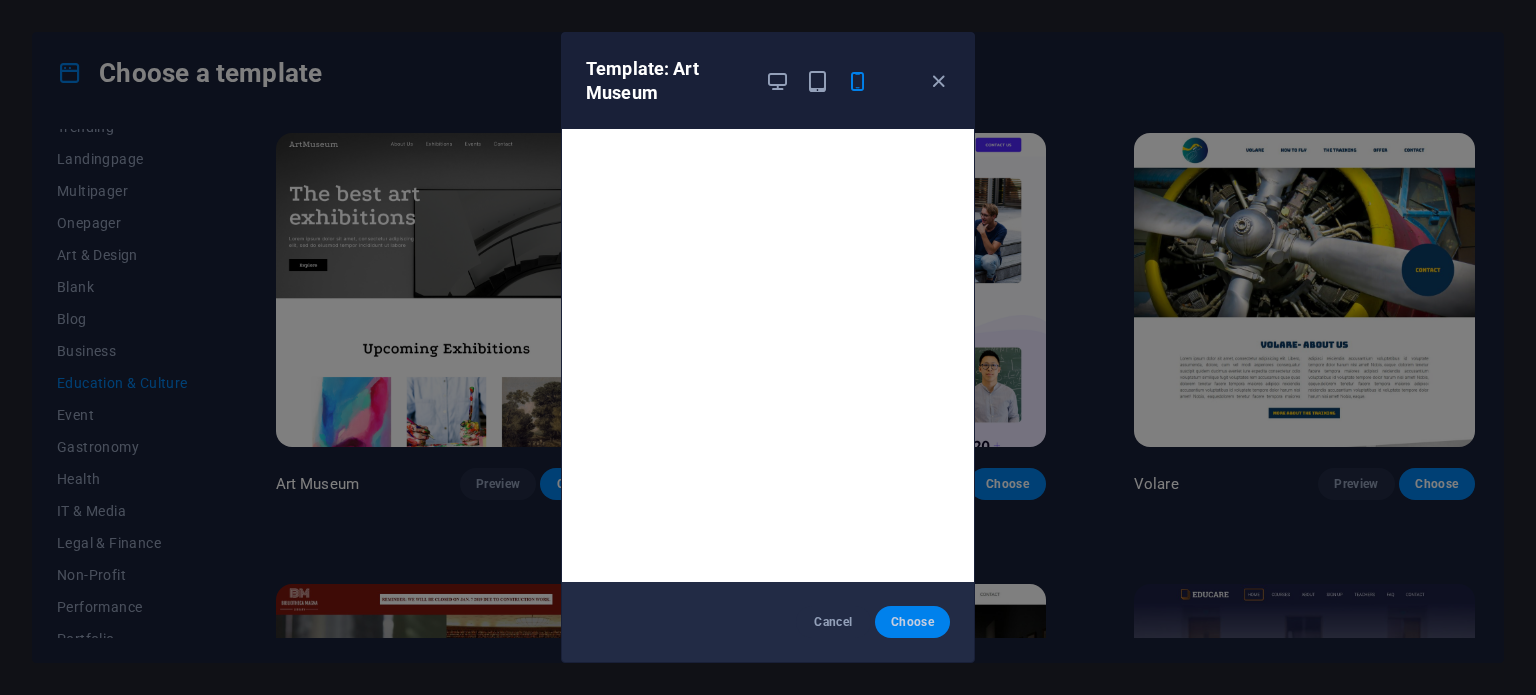 click on "Choose" at bounding box center (912, 622) 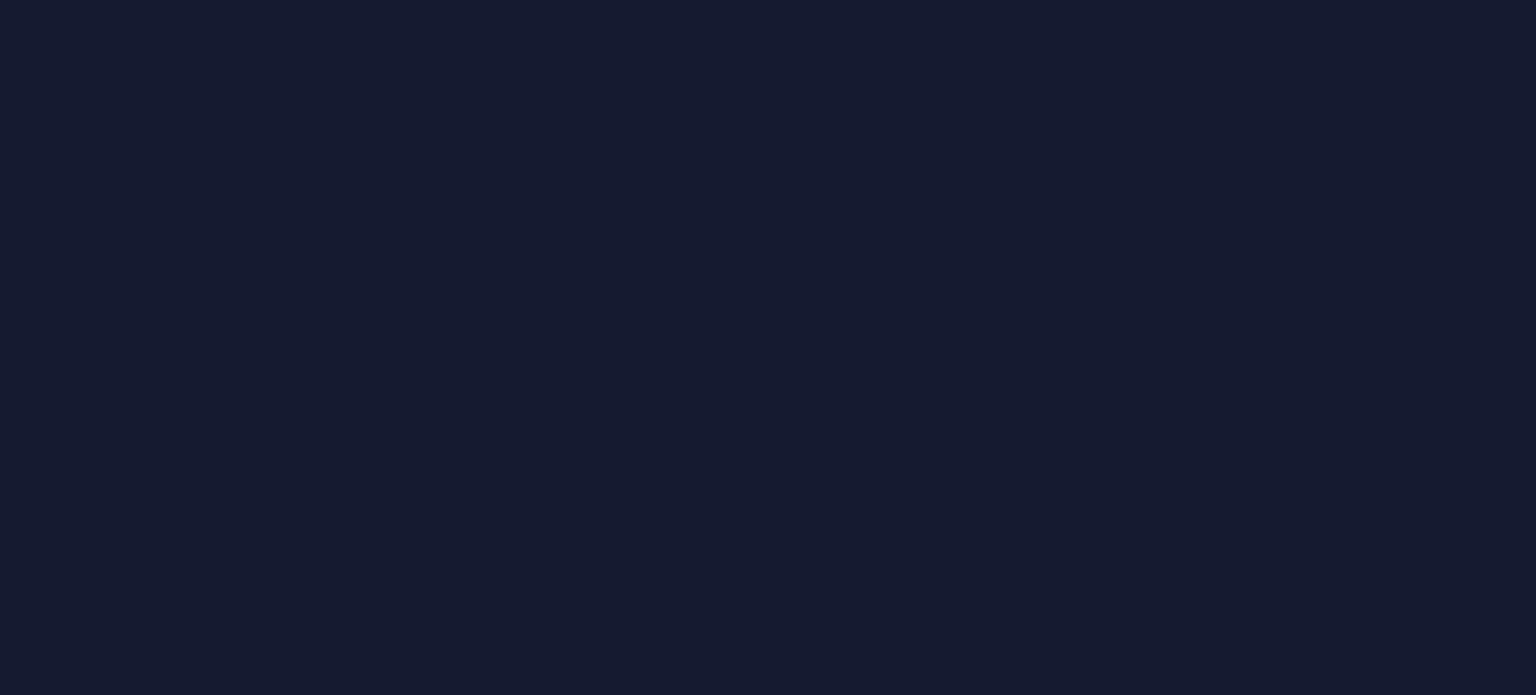 scroll, scrollTop: 0, scrollLeft: 0, axis: both 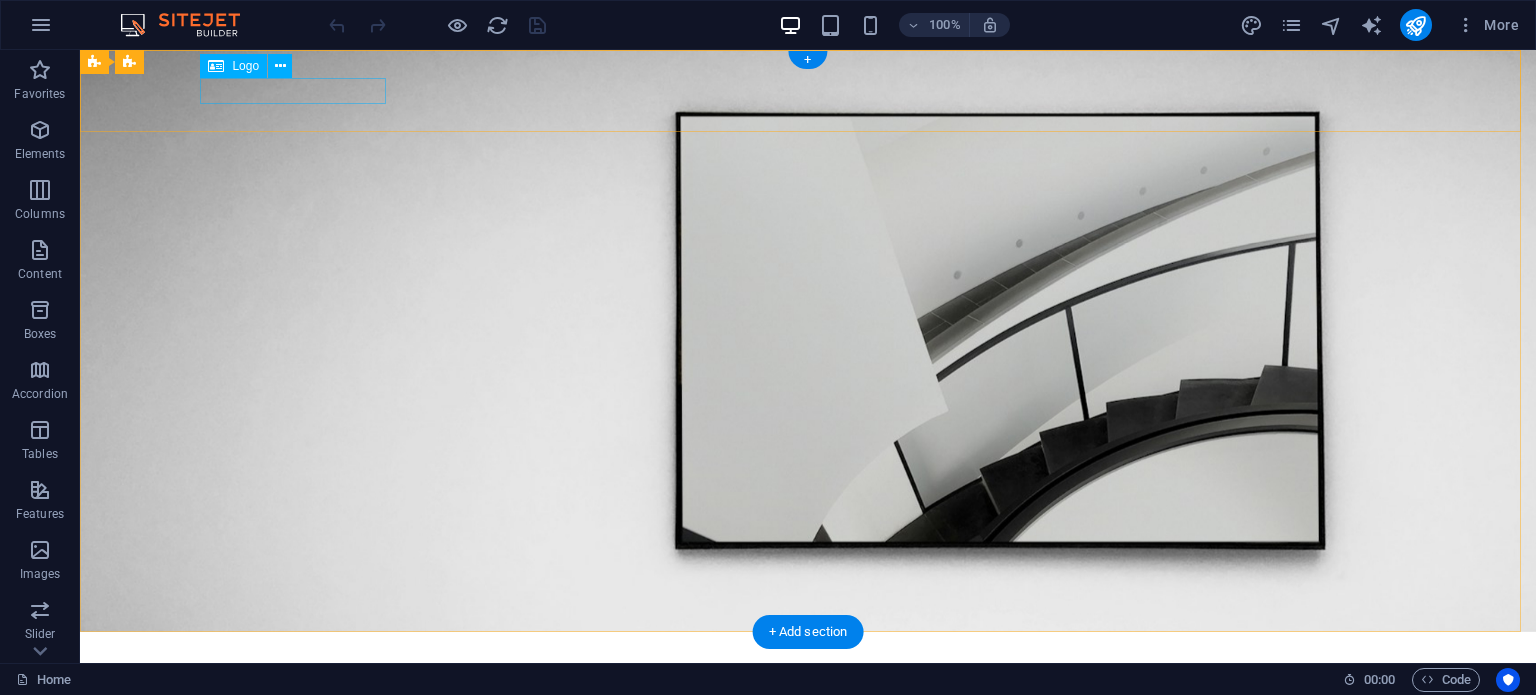 click at bounding box center [808, 660] 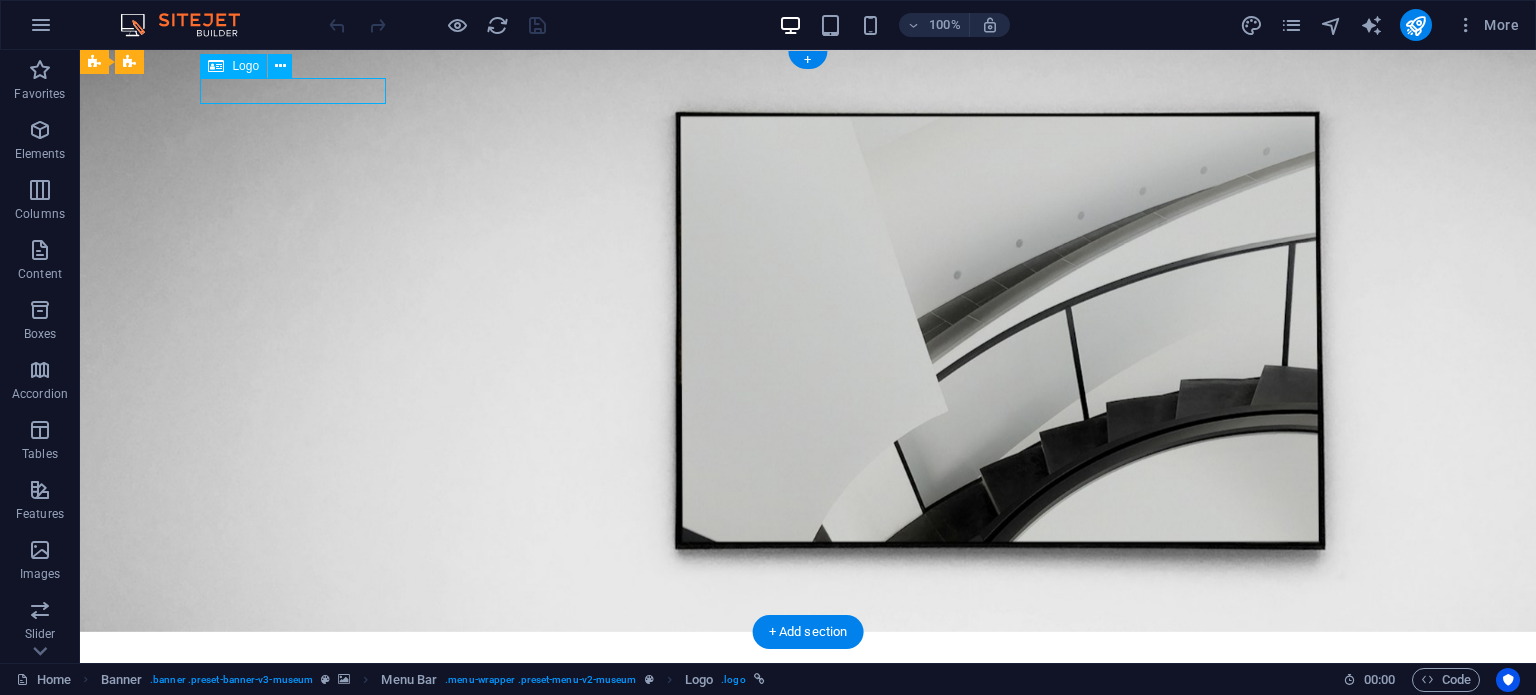 click at bounding box center (808, 660) 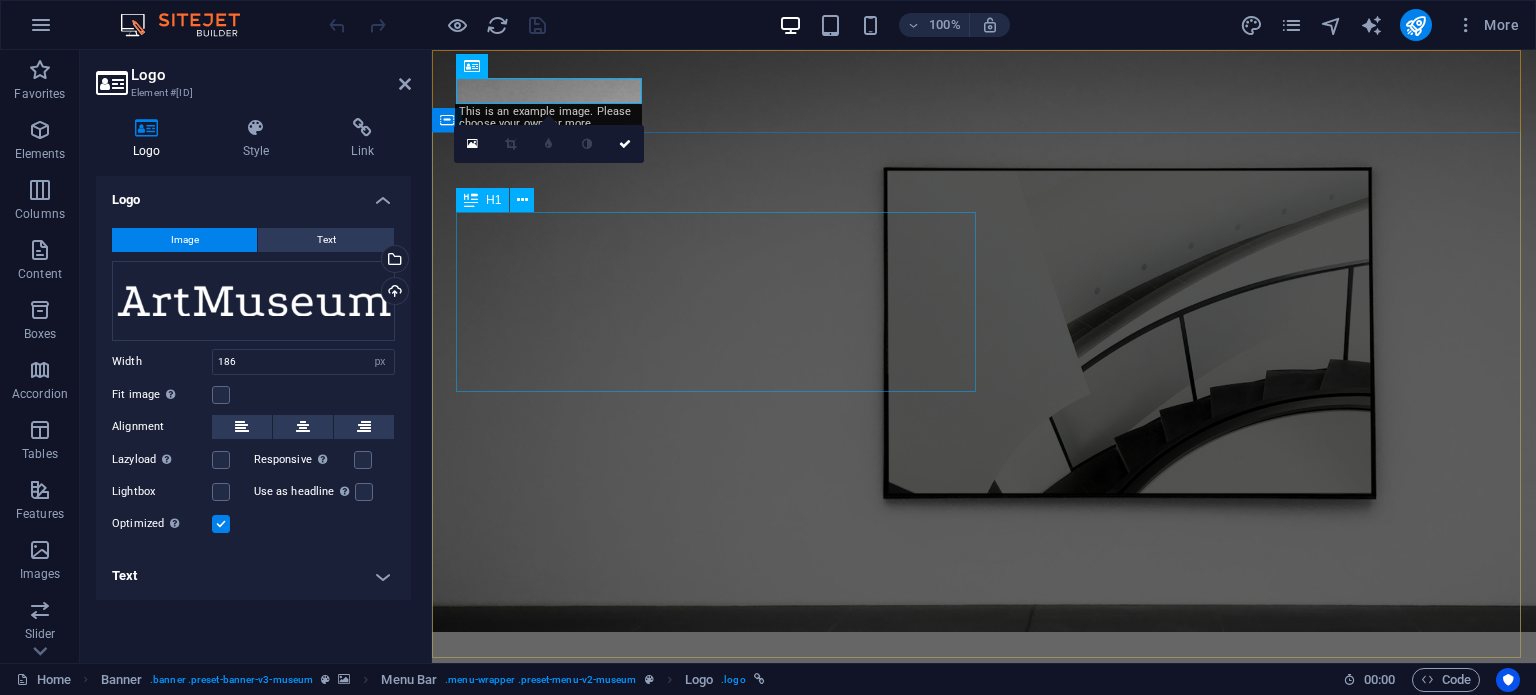 click on "The best art exhibitions" at bounding box center (984, 910) 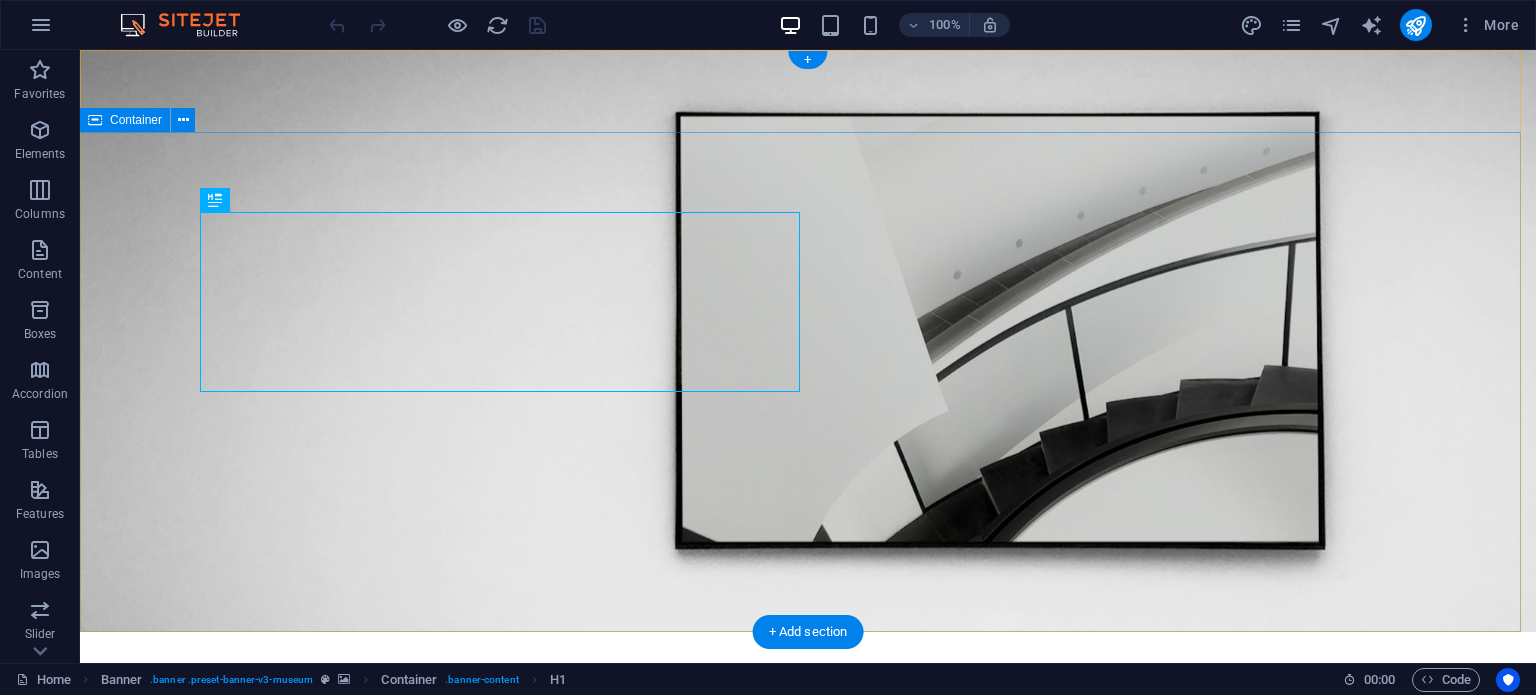 click on "The best art exhibitions Lorem ipsum dolor sit amet, consectetur adipiscing elit, sed do eiusmod tempor incididunt ut labore Lorem ipsum dolor sit amet, consectetur adipiscing elit, sed do eiusmod tempor incididunt ut labore Explore" at bounding box center (808, 990) 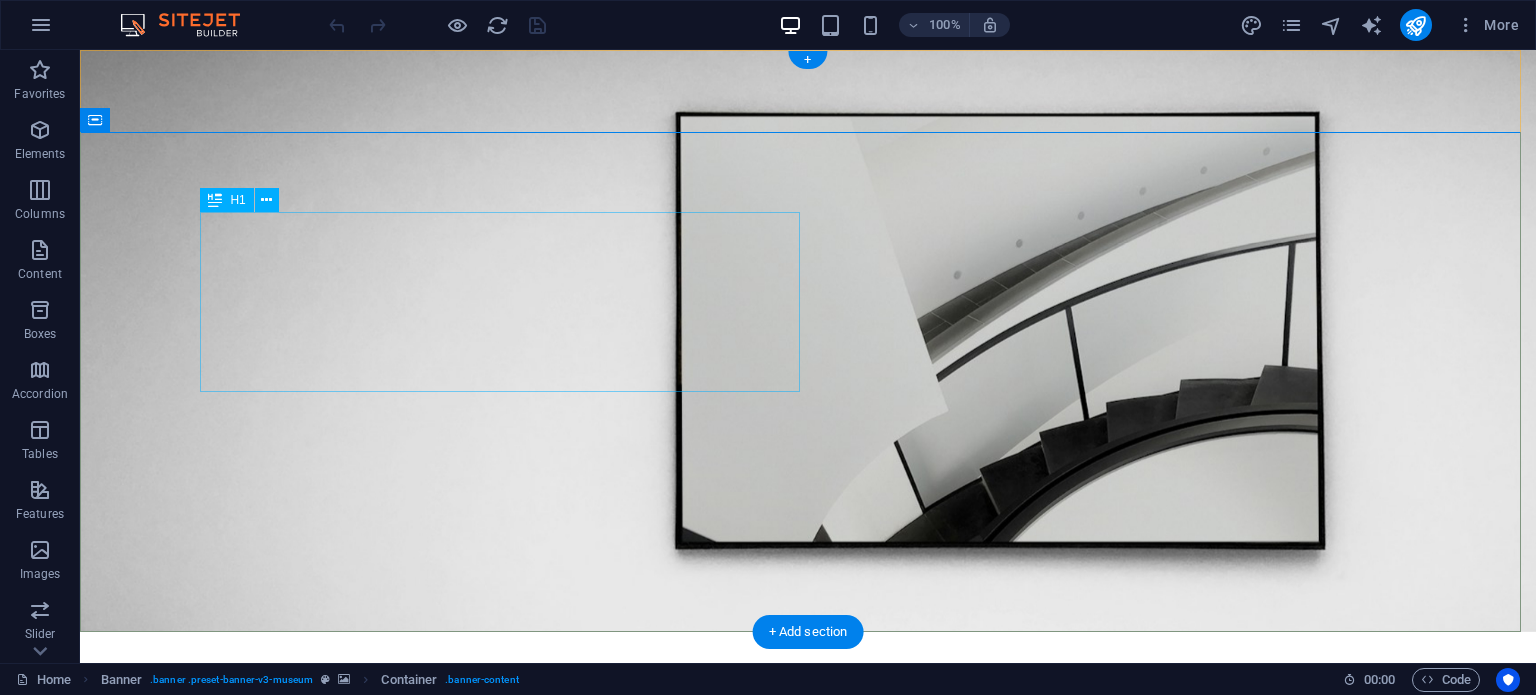 click on "The best art exhibitions" at bounding box center (808, 910) 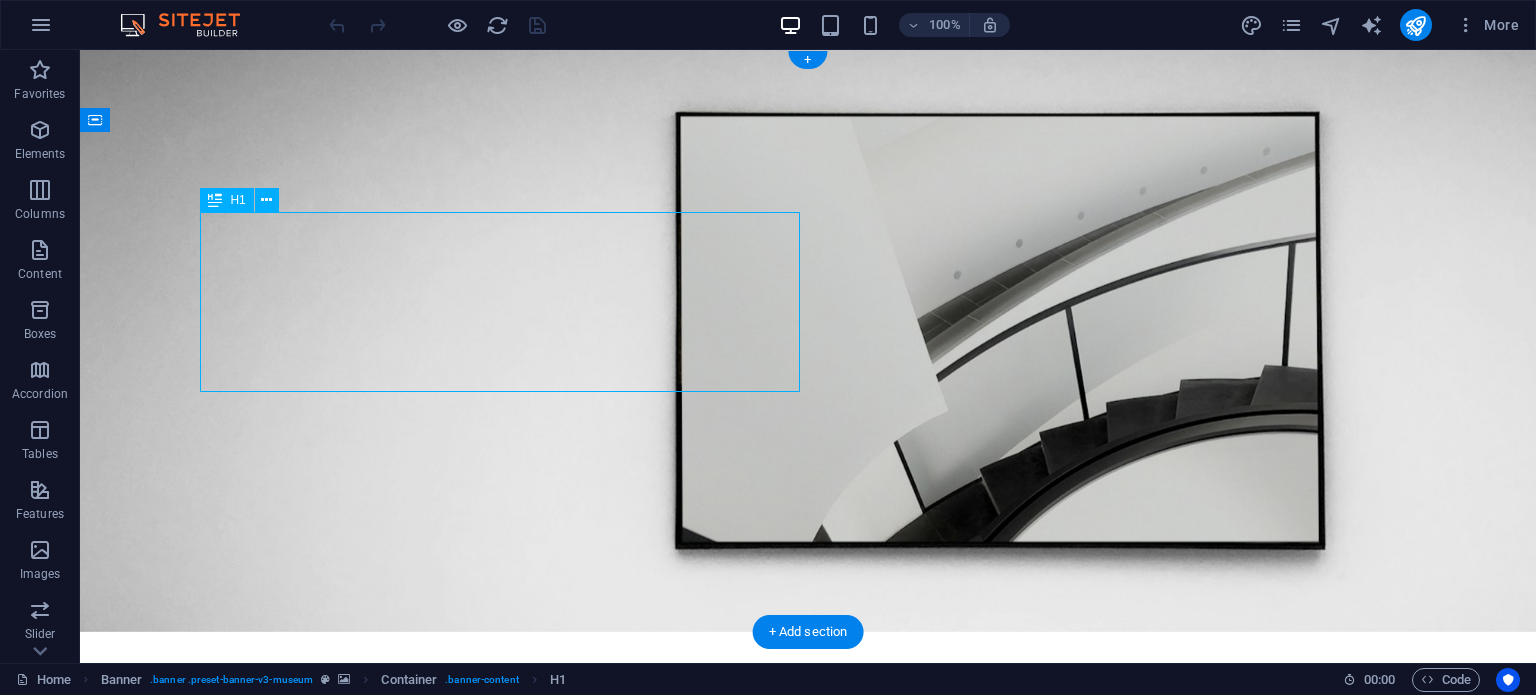 click on "The best art exhibitions" at bounding box center [808, 910] 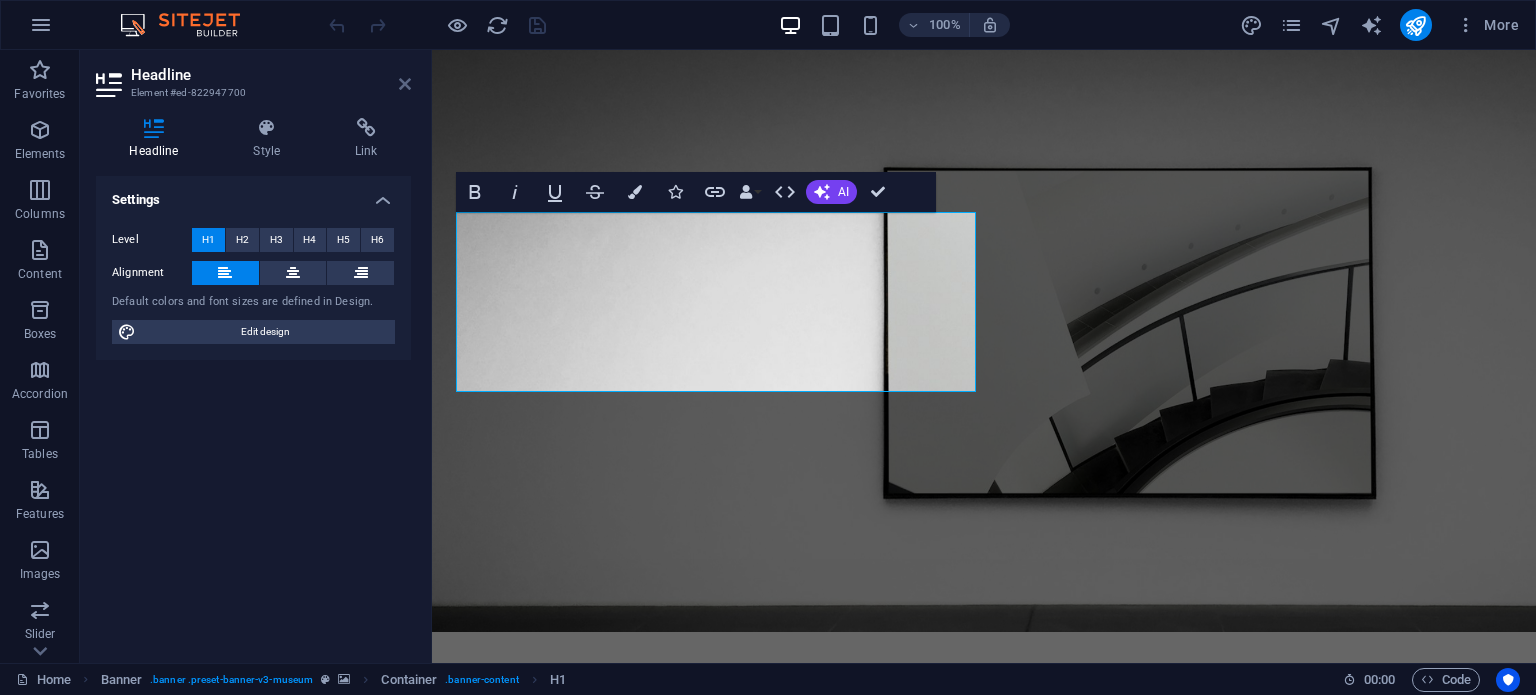click at bounding box center (405, 84) 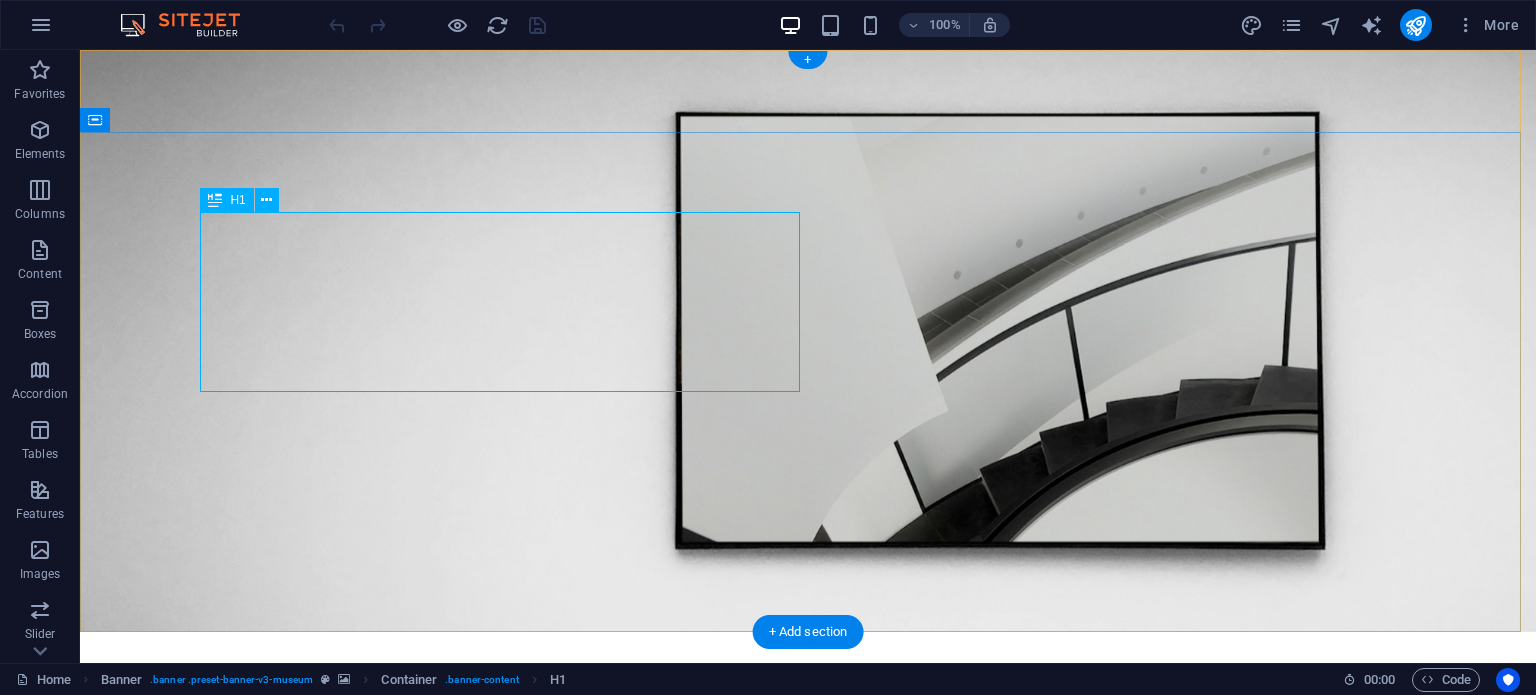 click on "The best art exhibitions" at bounding box center [808, 910] 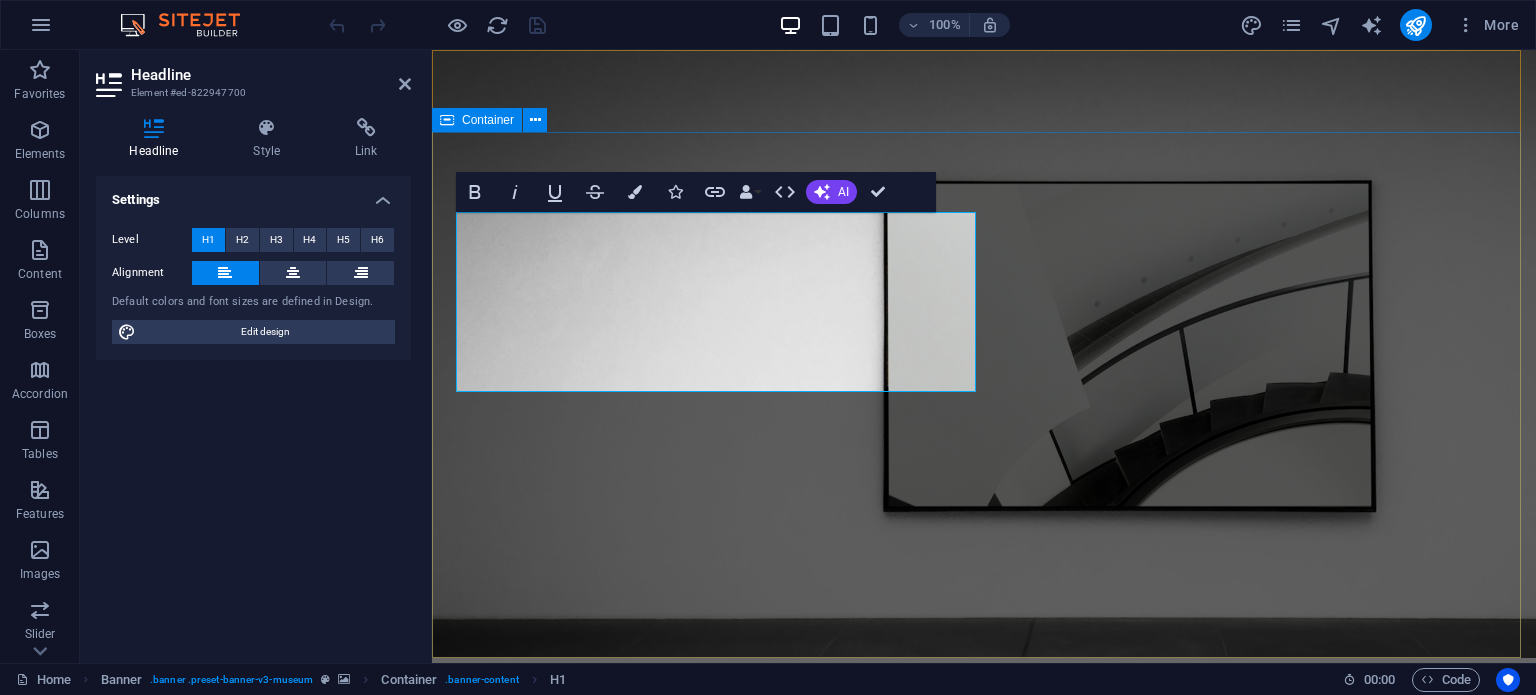 click on "The best art exhibitions Lorem ipsum dolor sit amet, consectetur adipiscing elit, sed do eiusmod tempor incididunt ut labore Lorem ipsum dolor sit amet, consectetur adipiscing elit, sed do eiusmod tempor incididunt ut labore Explore" at bounding box center (984, 1016) 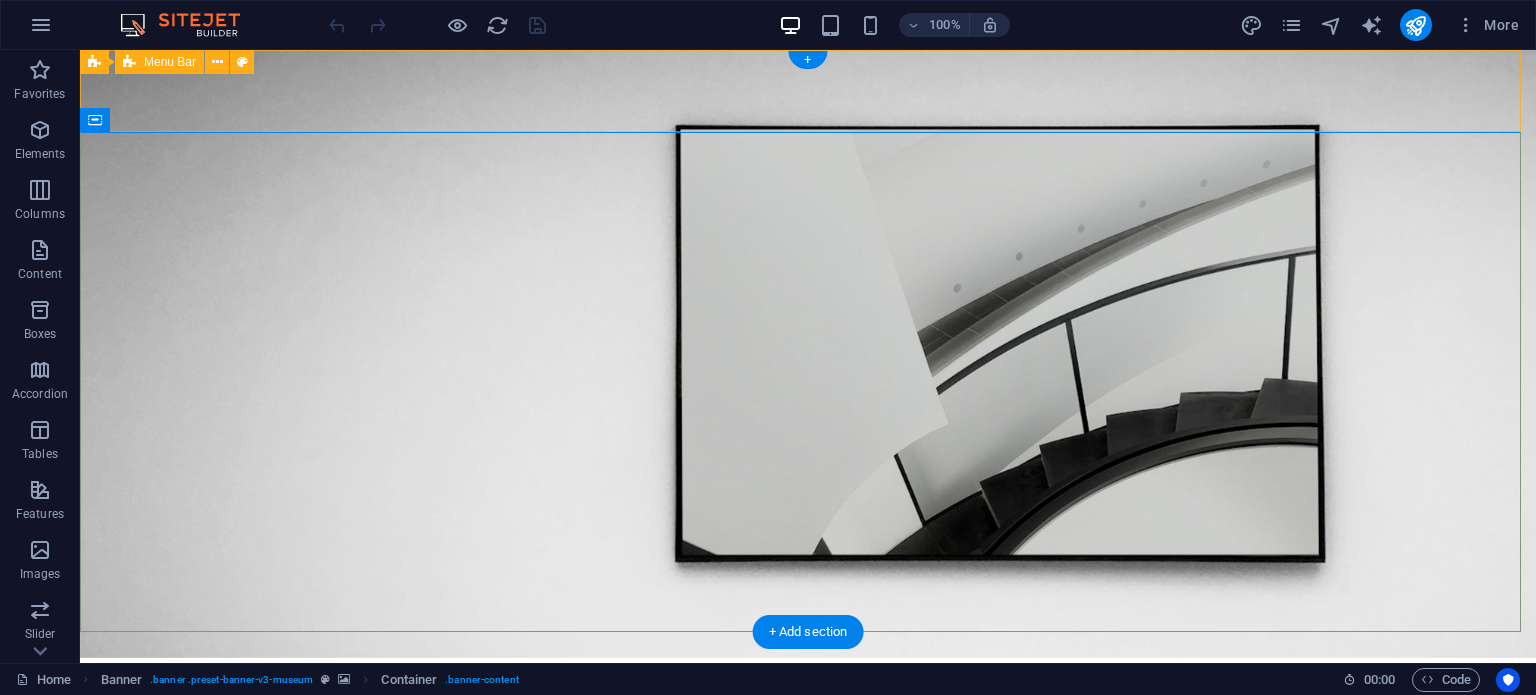 click on "About Us Exhibitions Events Contact Explore" at bounding box center [808, 734] 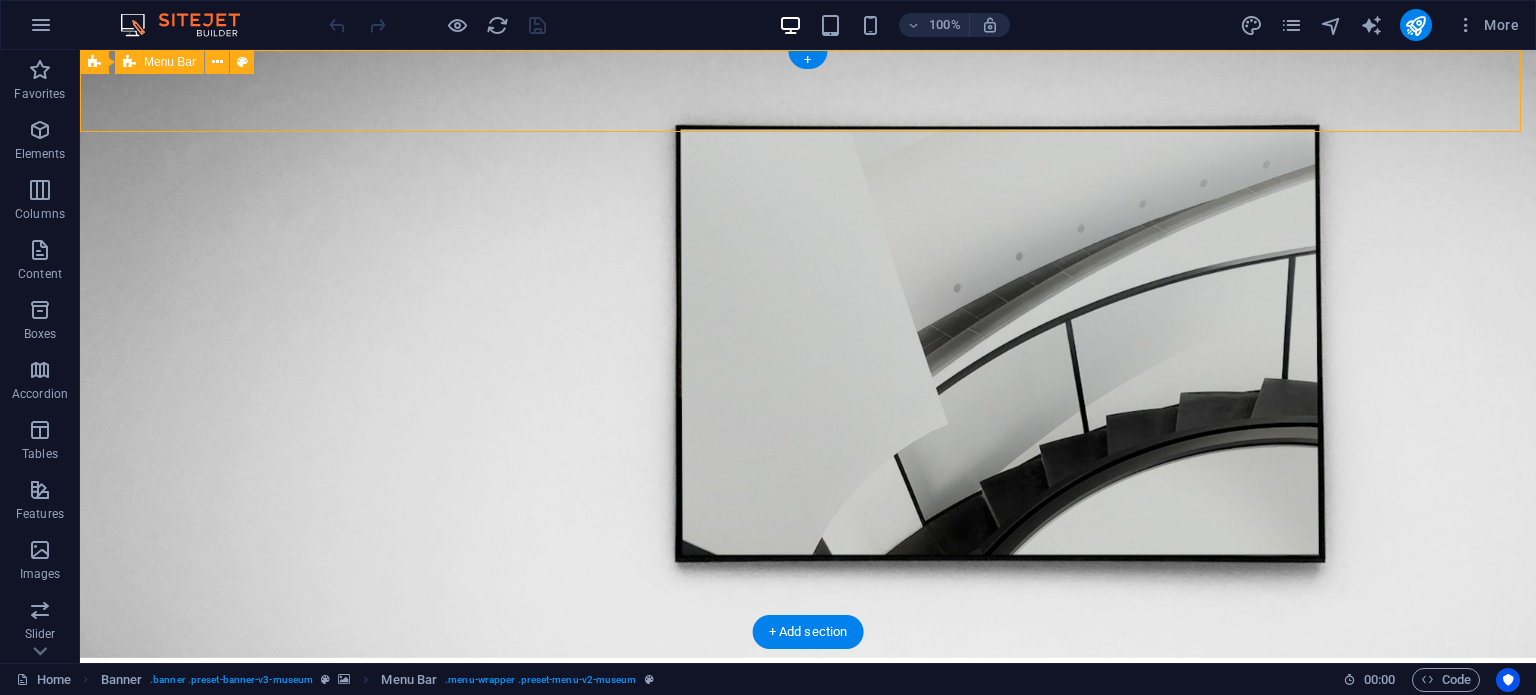 click on "About Us Exhibitions Events Contact Explore" at bounding box center [808, 734] 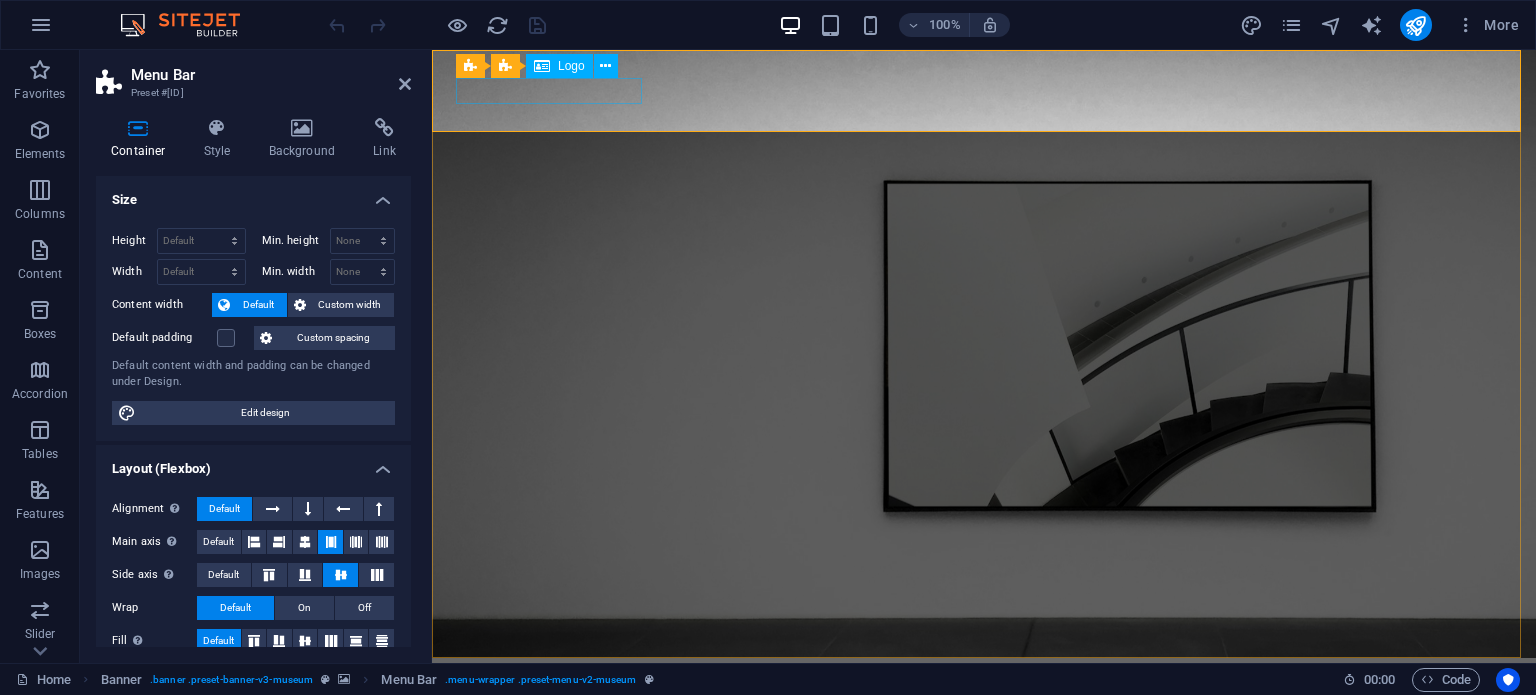 click at bounding box center [984, 686] 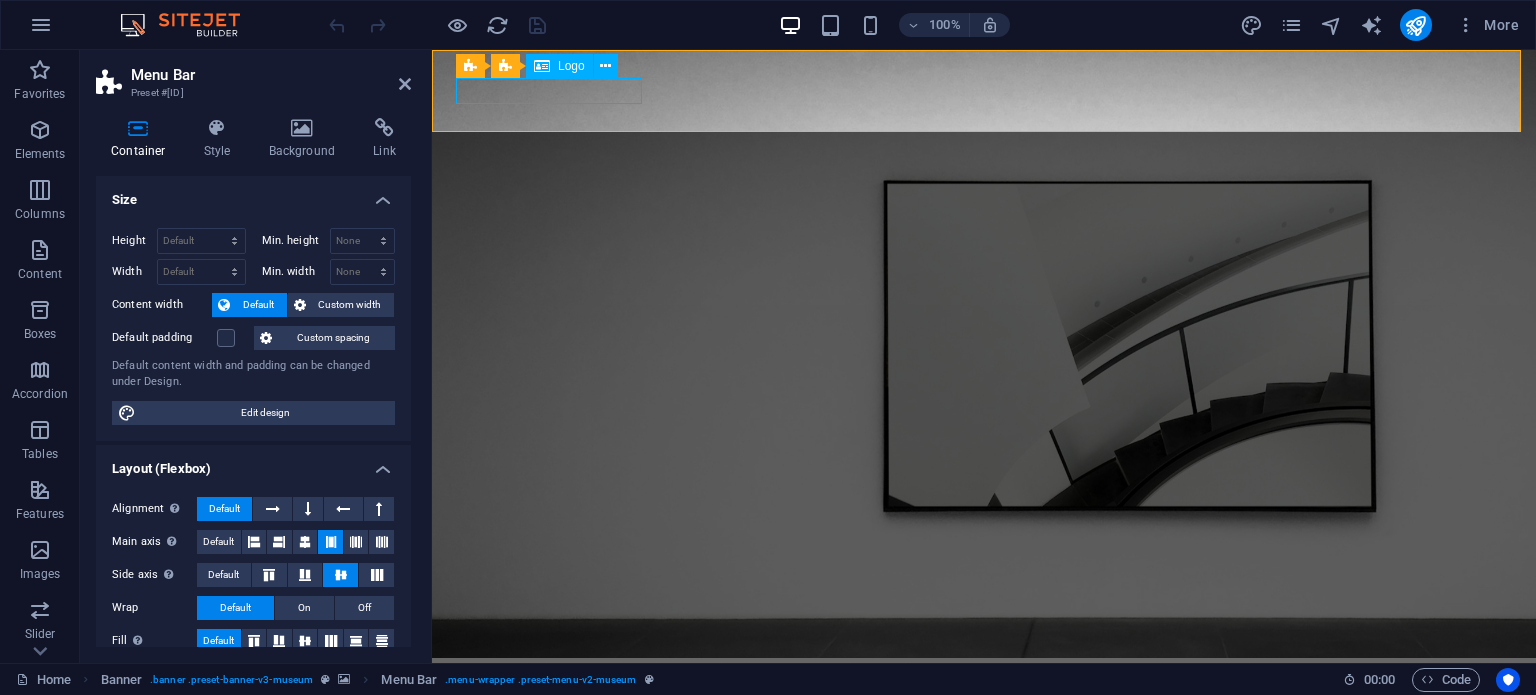 click at bounding box center [984, 686] 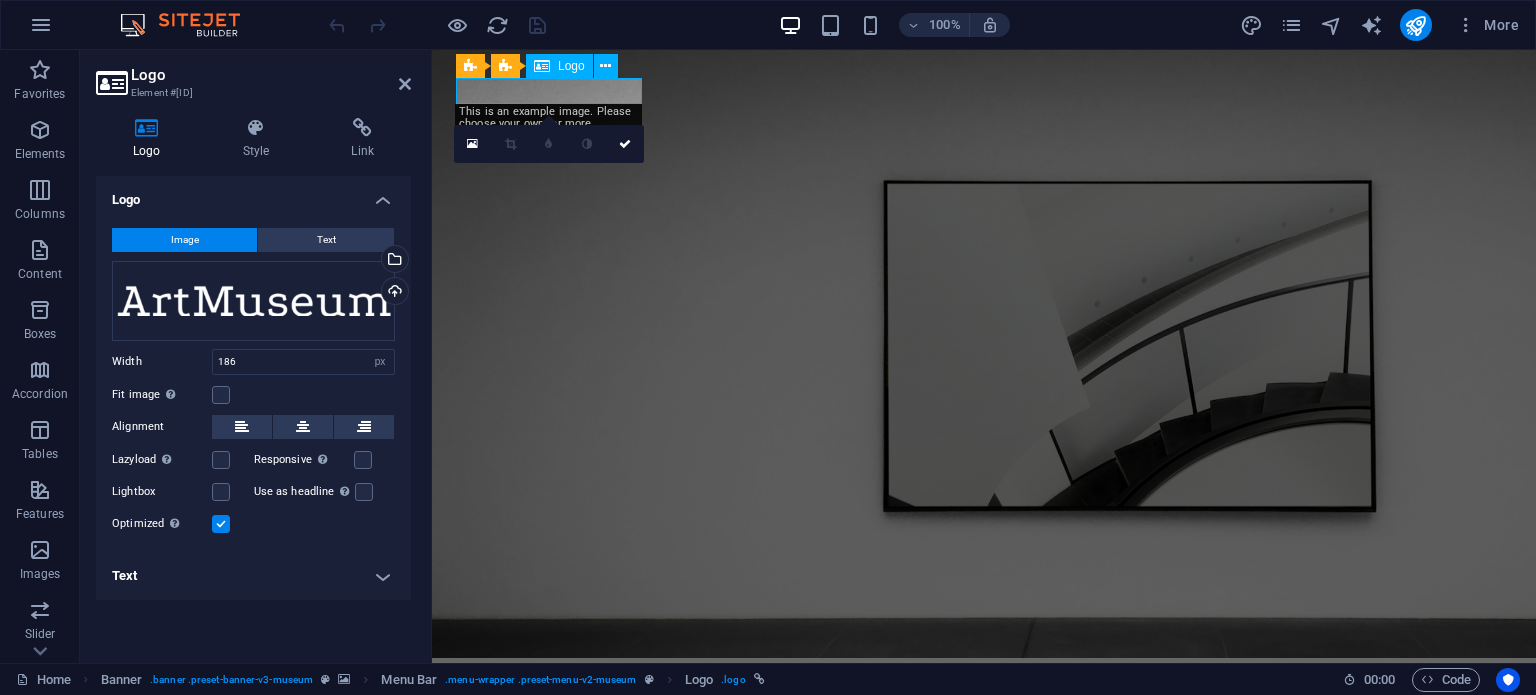 click at bounding box center (984, 686) 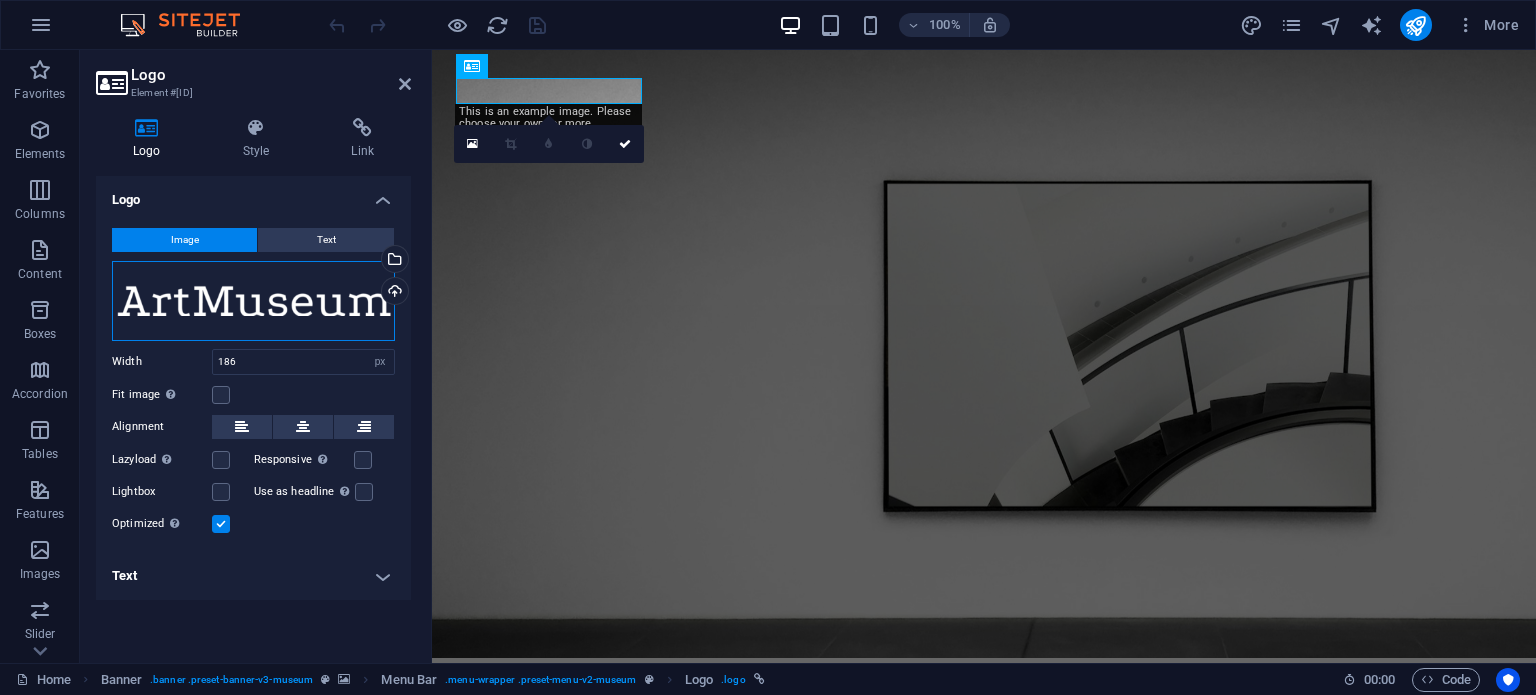 click on "Drag files here, click to choose files or select files from Files or our free stock photos & videos" at bounding box center [253, 301] 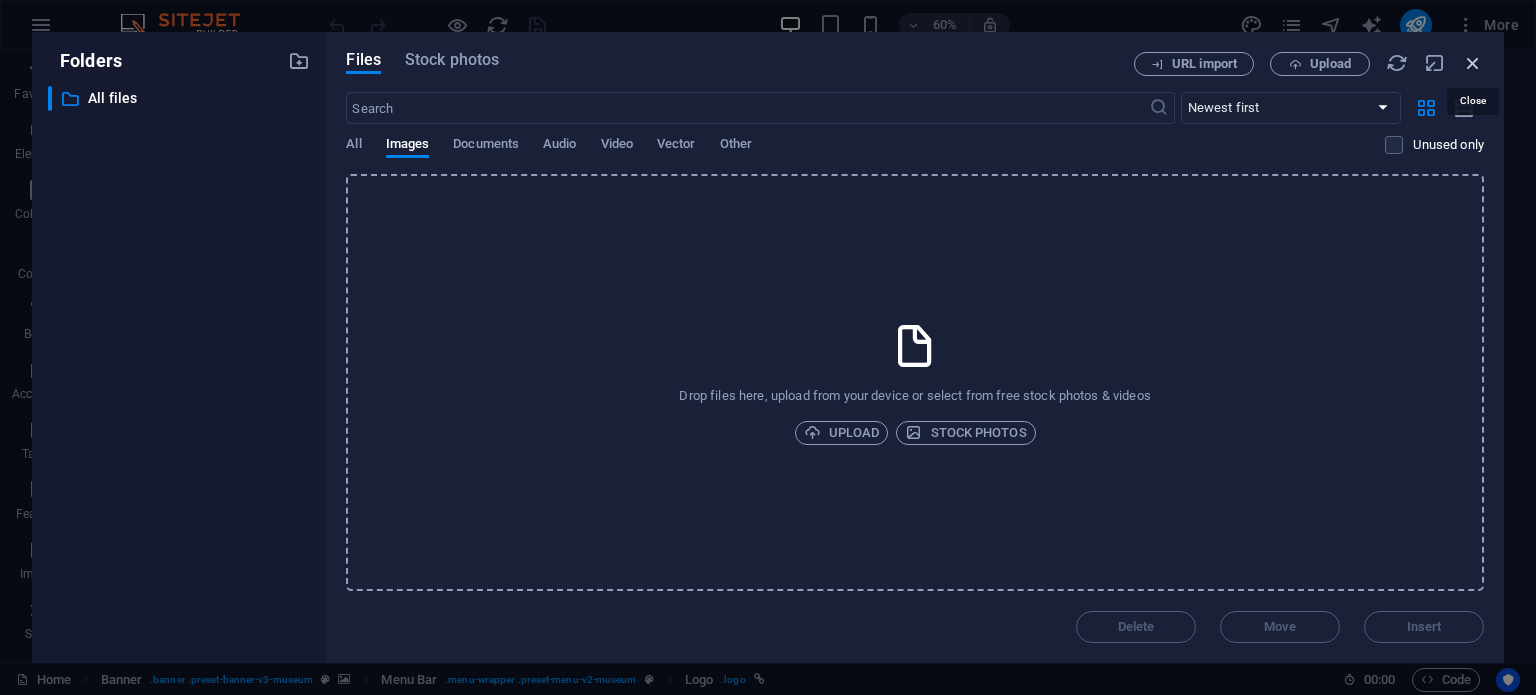 click at bounding box center [1473, 63] 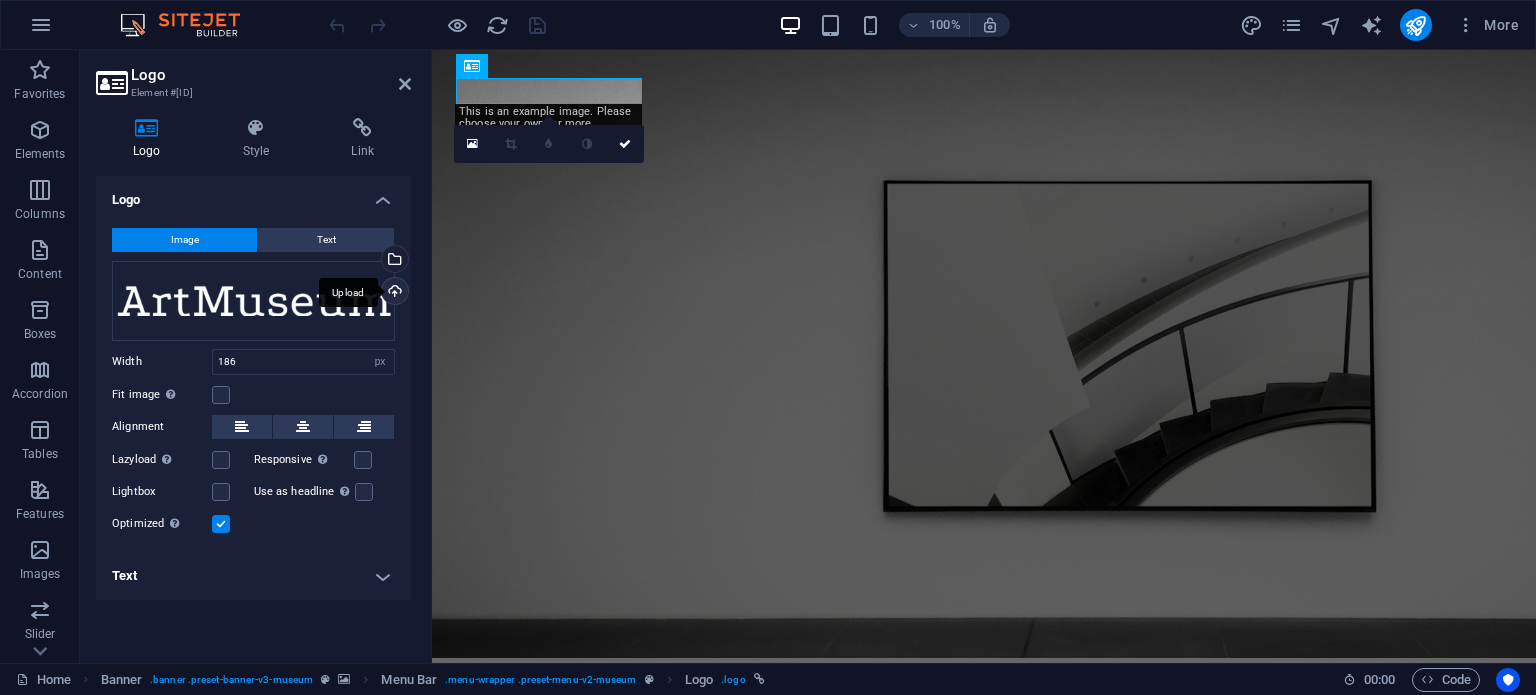 click on "Upload" at bounding box center [393, 293] 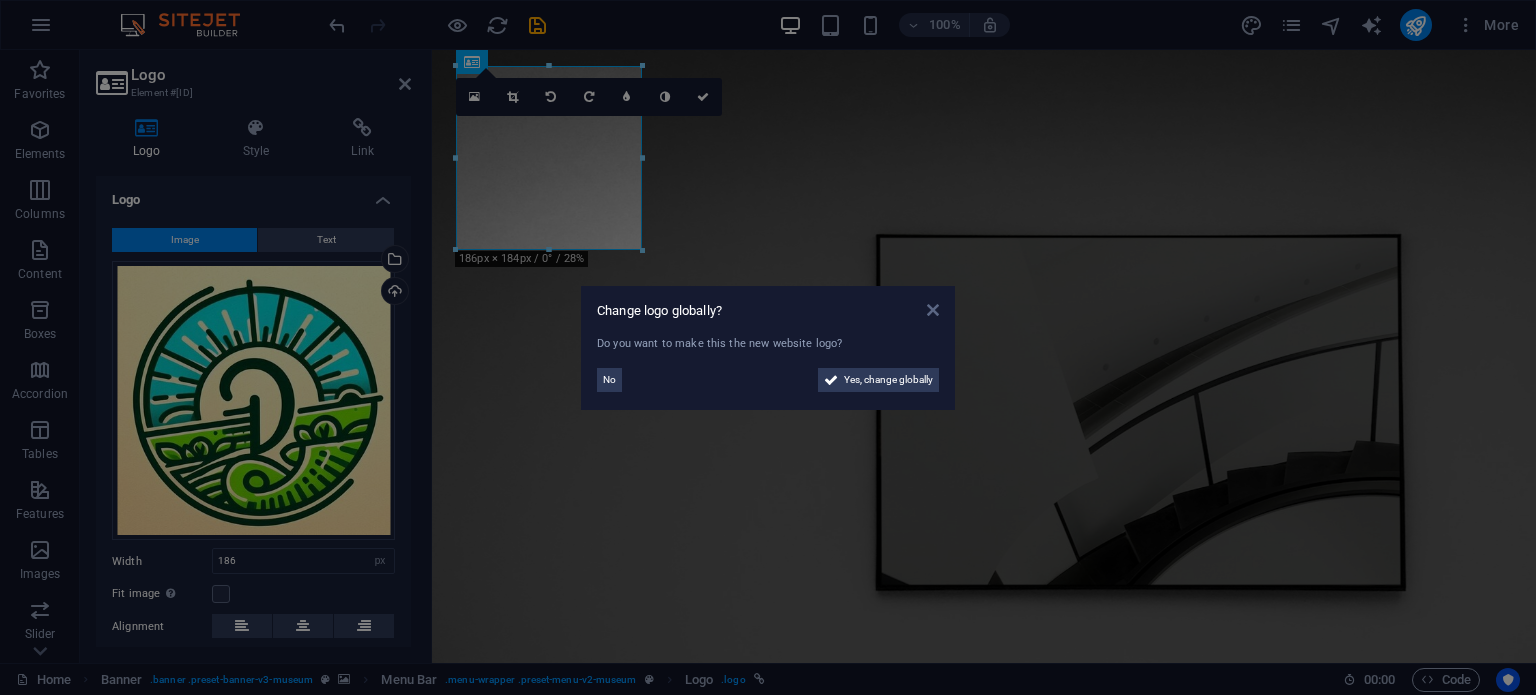 click at bounding box center (933, 310) 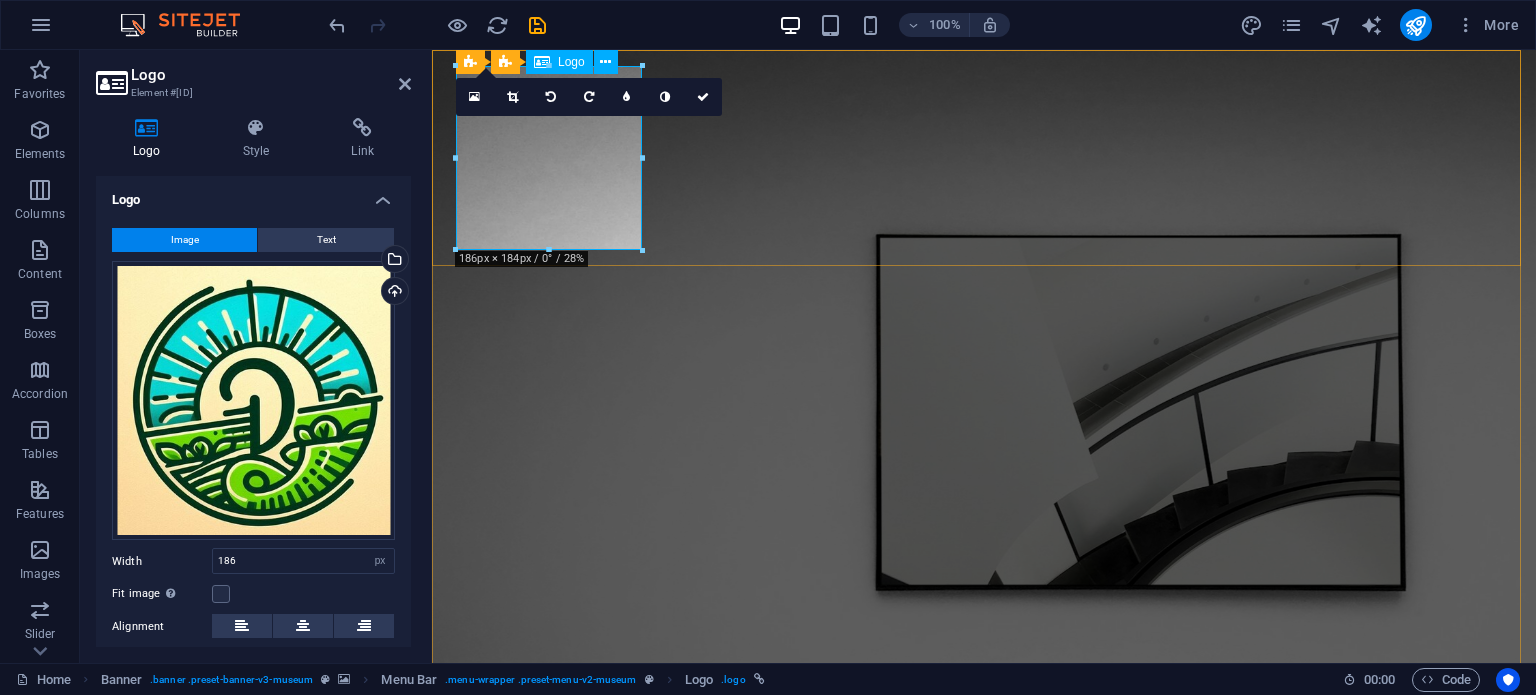 click at bounding box center [984, 900] 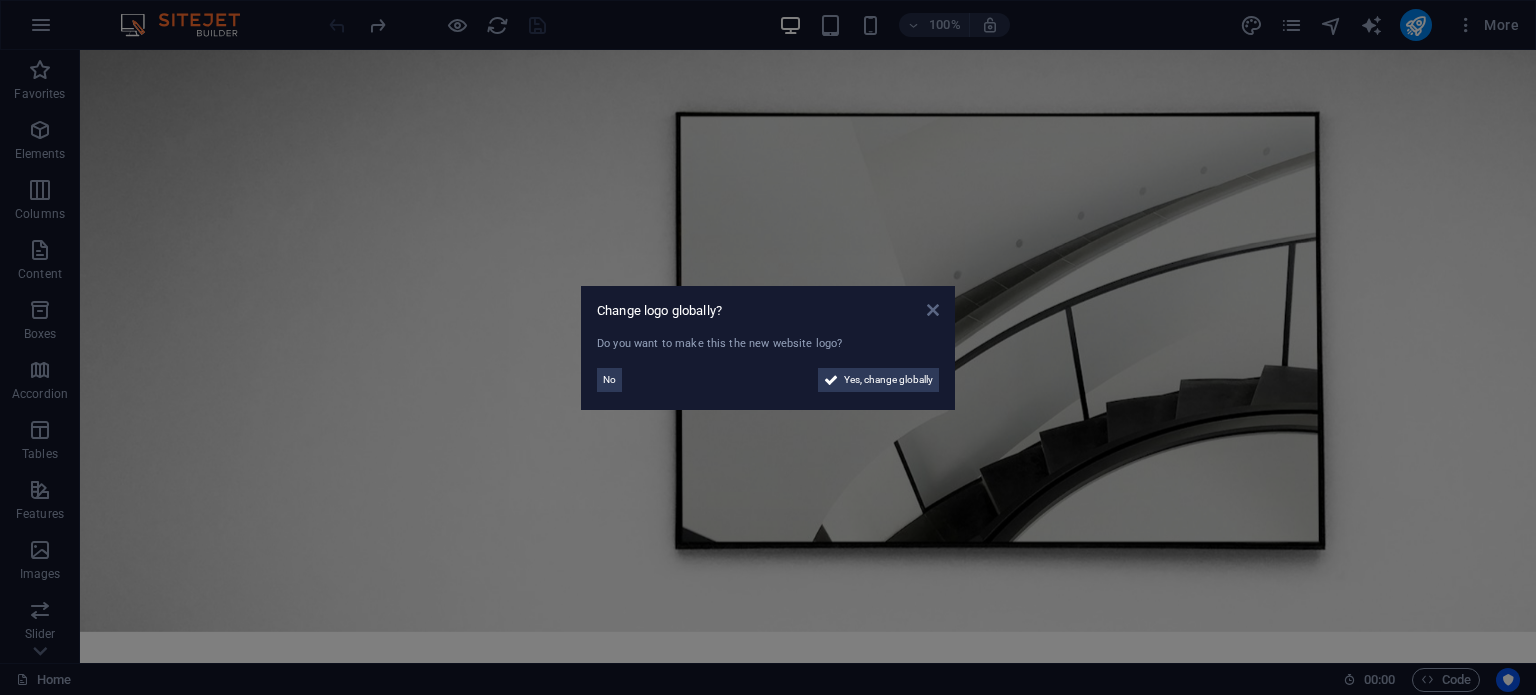 click at bounding box center (933, 310) 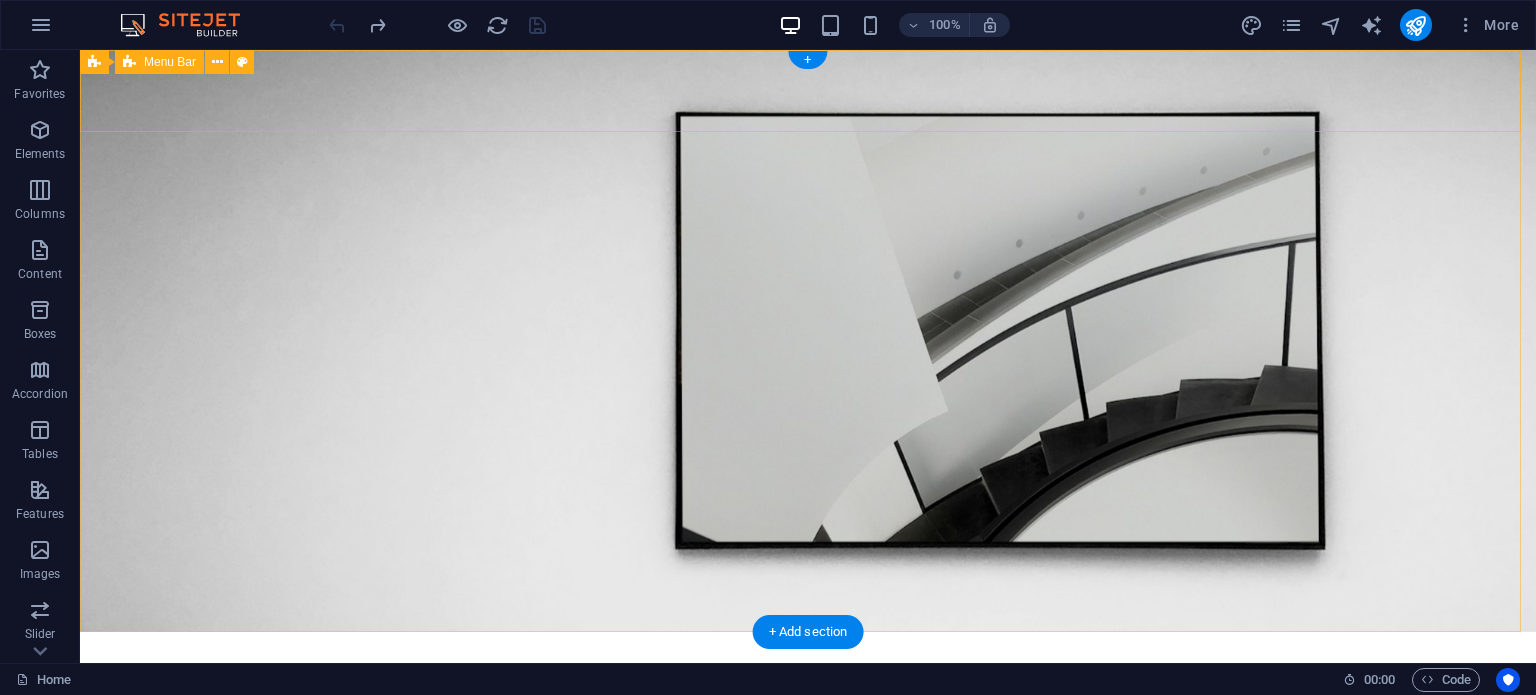 click on "About Us Exhibitions Events Contact Explore" at bounding box center [808, 708] 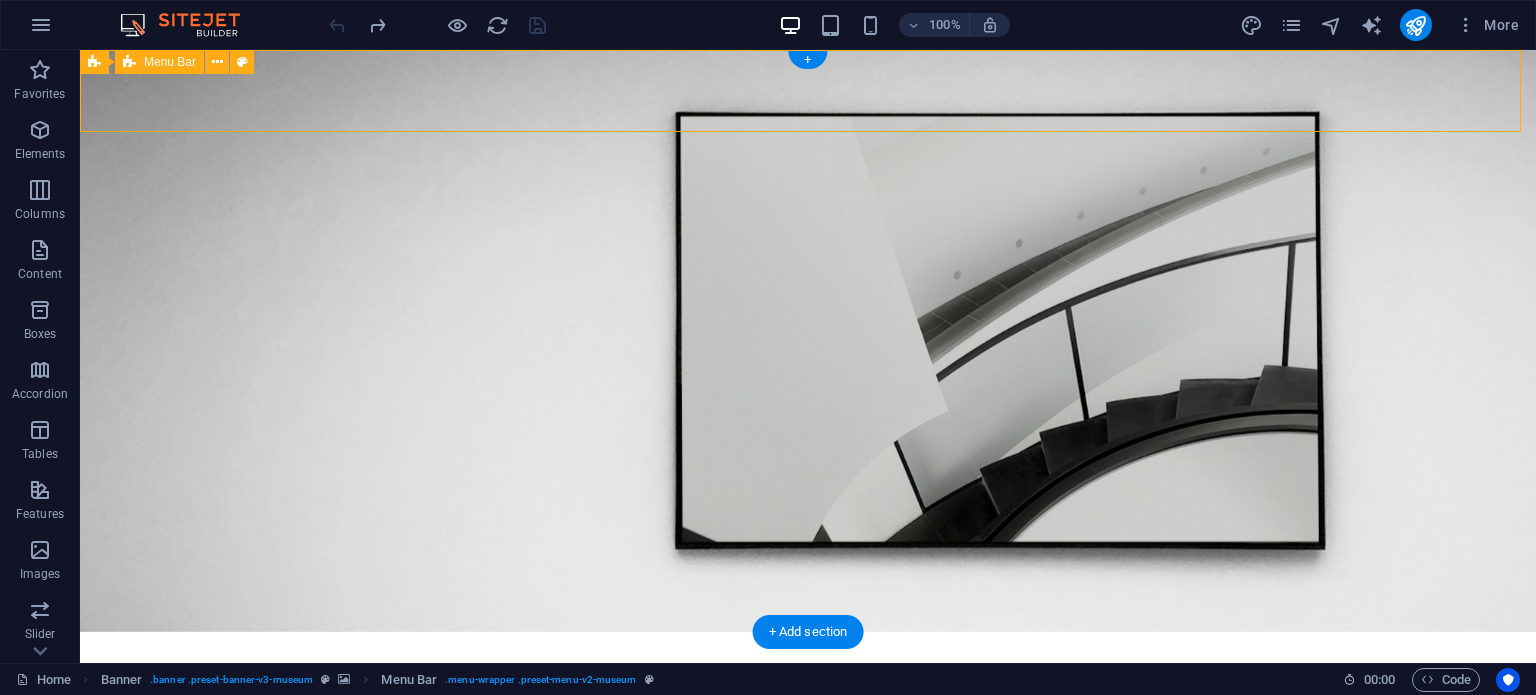 click on "About Us Exhibitions Events Contact Explore" at bounding box center (808, 708) 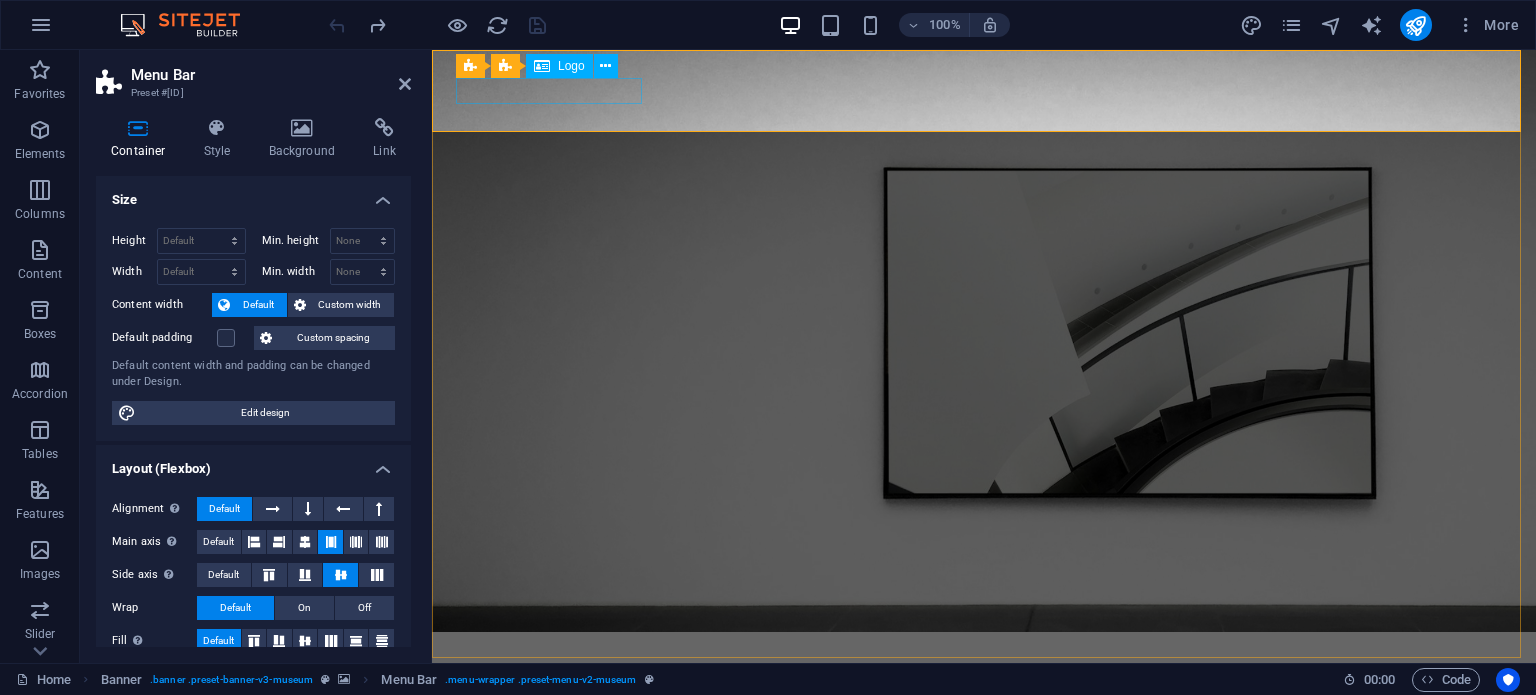 click at bounding box center (984, 660) 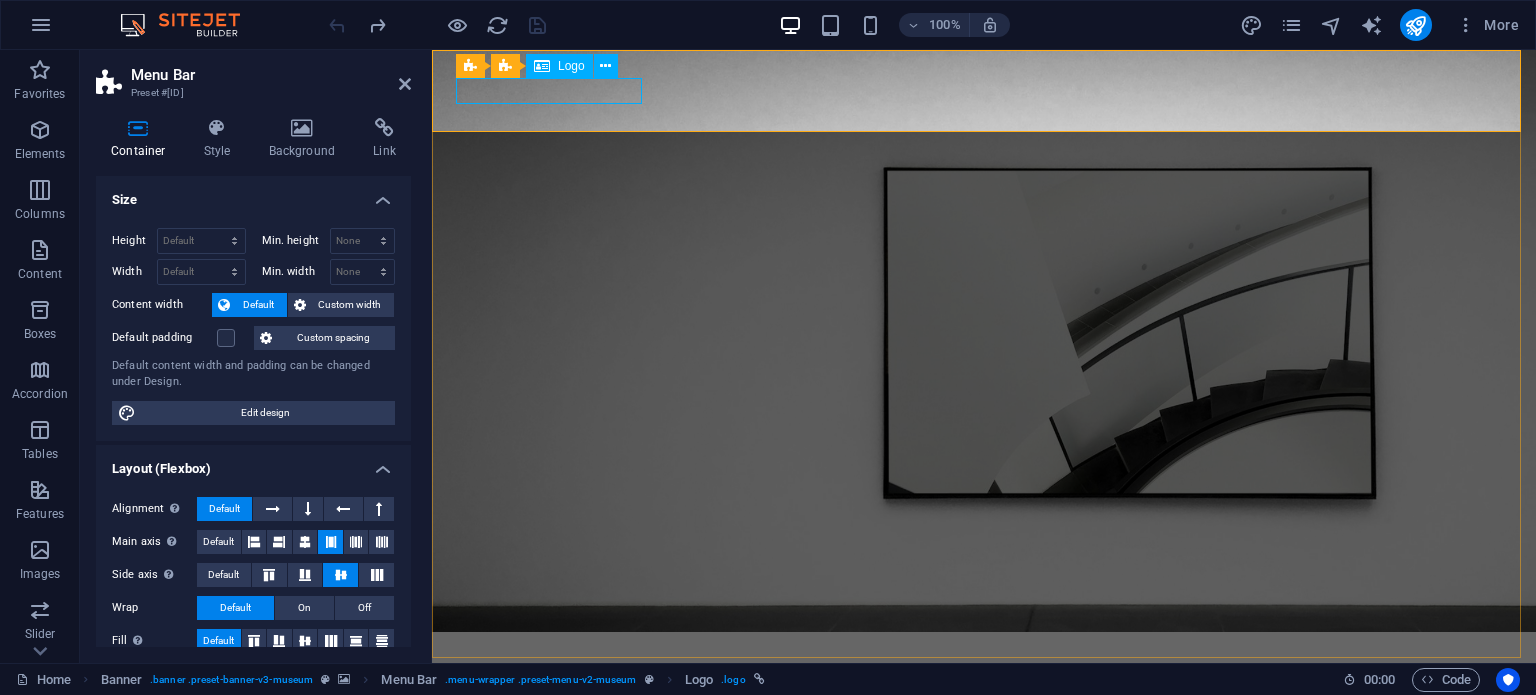 click on "Logo" at bounding box center (571, 66) 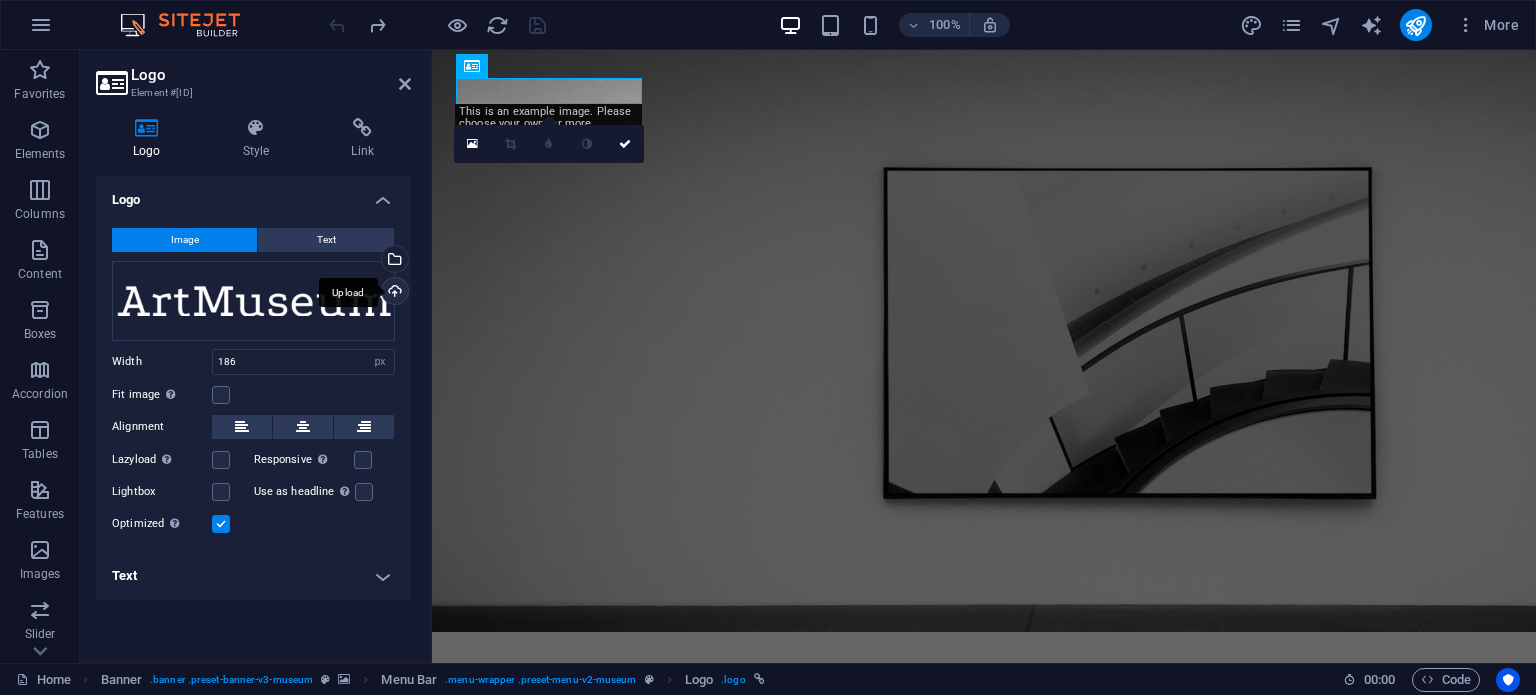 click on "Upload" at bounding box center [393, 293] 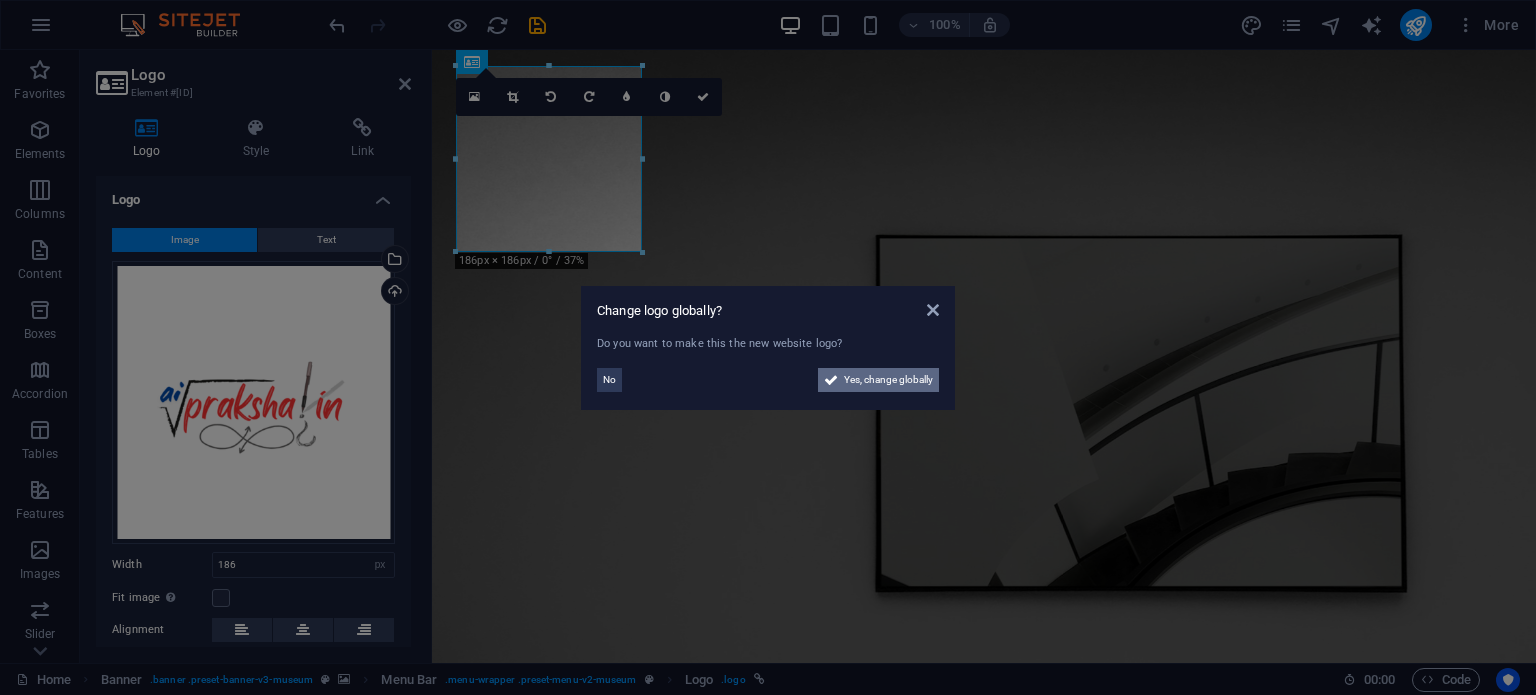 click at bounding box center (831, 380) 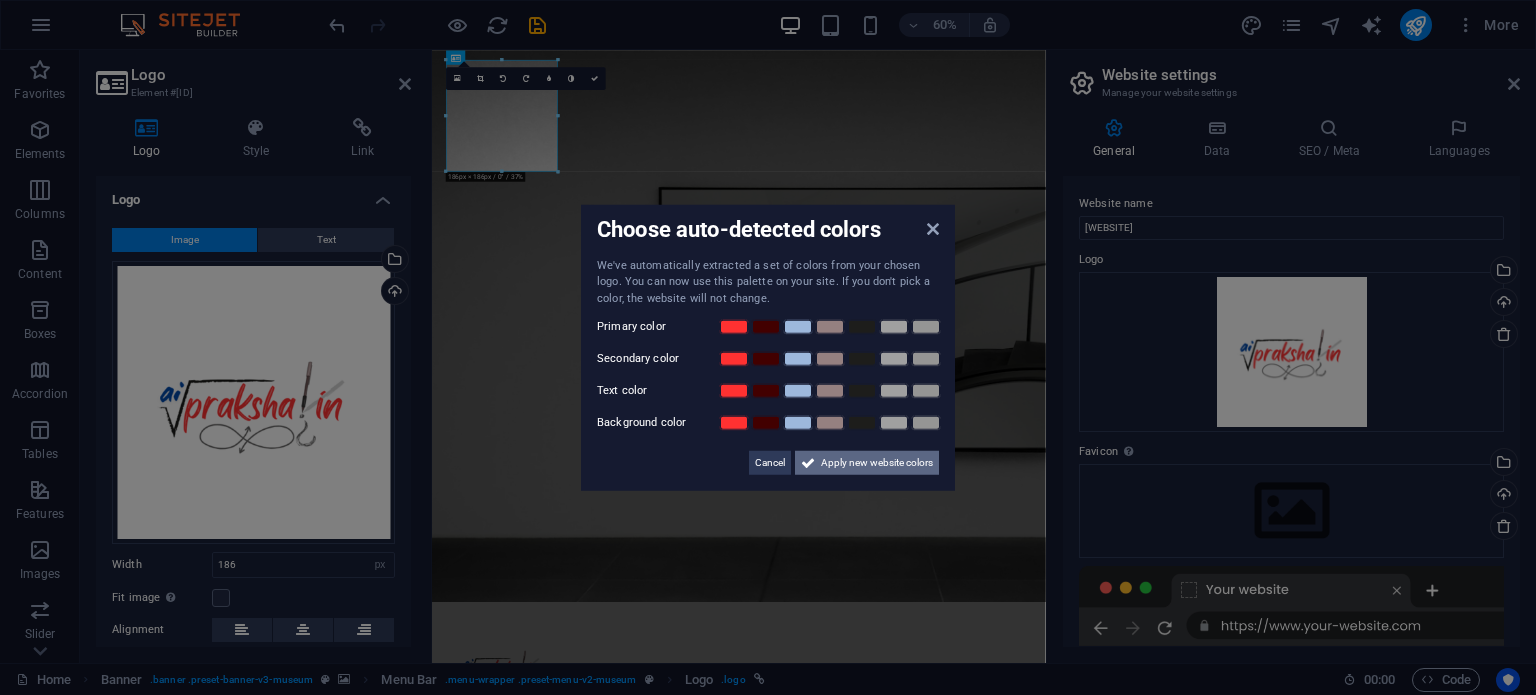click on "Apply new website colors" at bounding box center (877, 463) 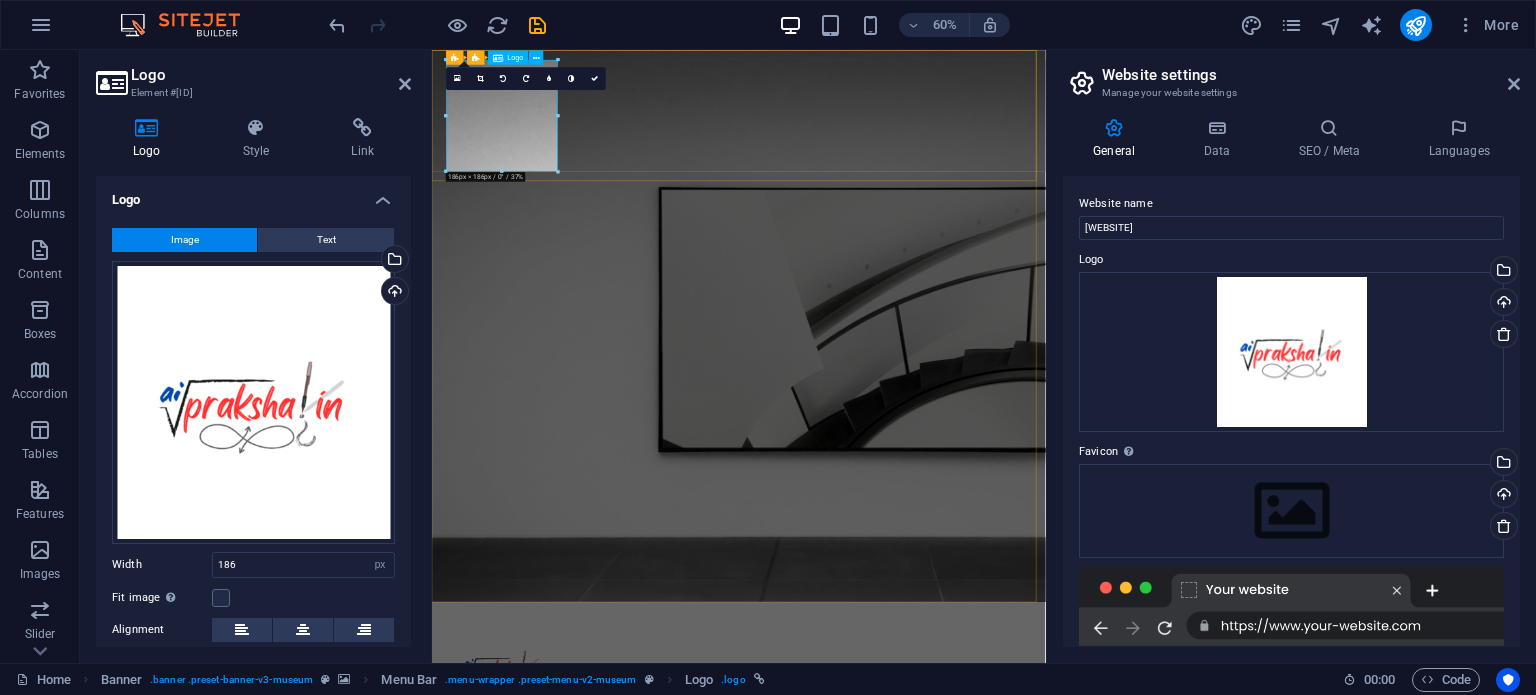 click at bounding box center (943, 1079) 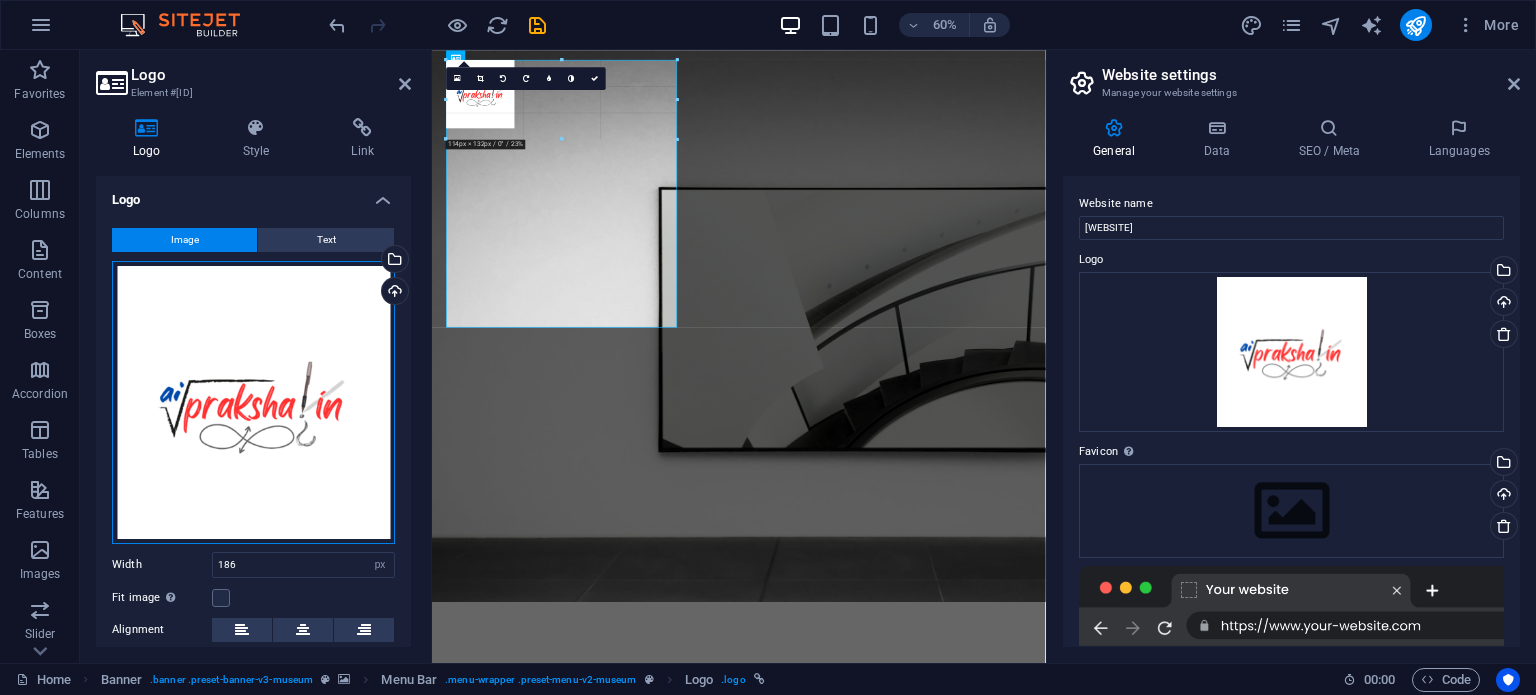 click on "Drag files here, click to choose files or select files from Files or our free stock photos & videos" at bounding box center [253, 402] 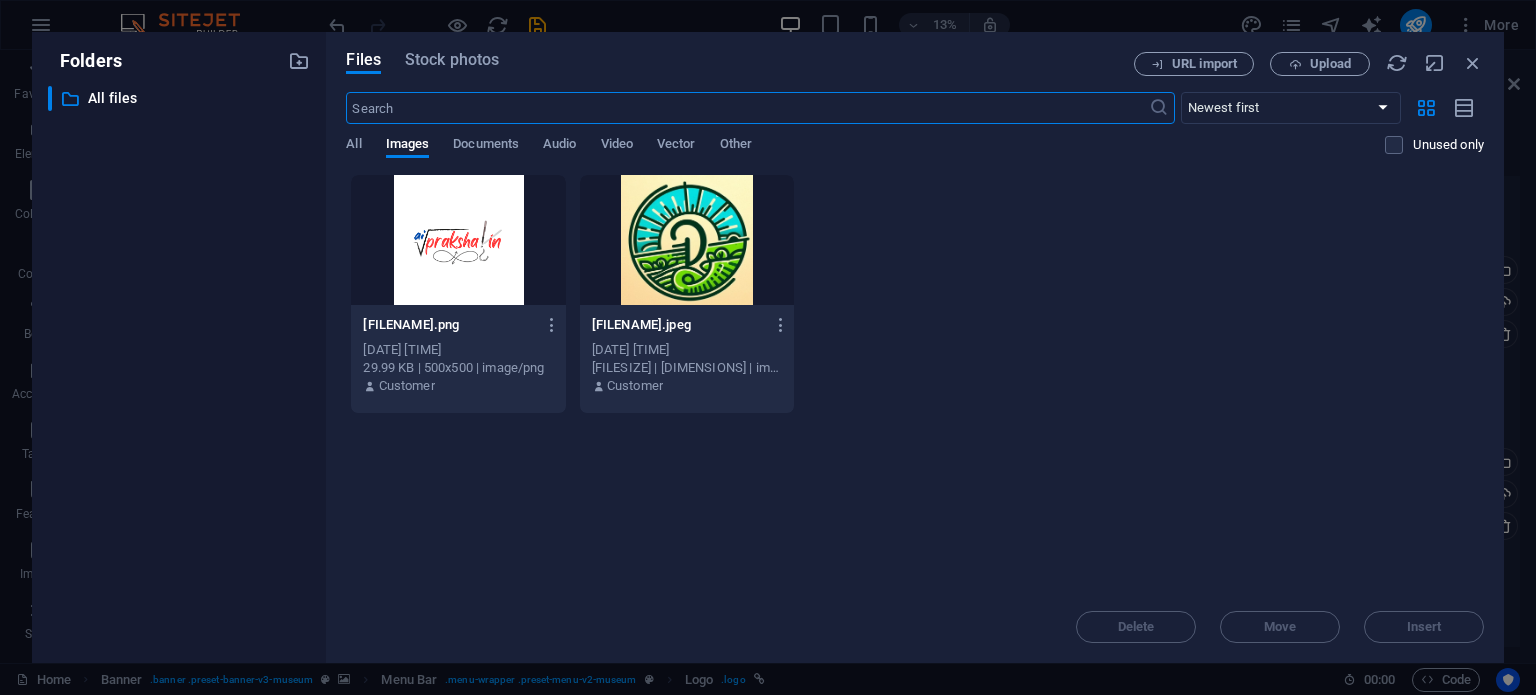 click at bounding box center (458, 240) 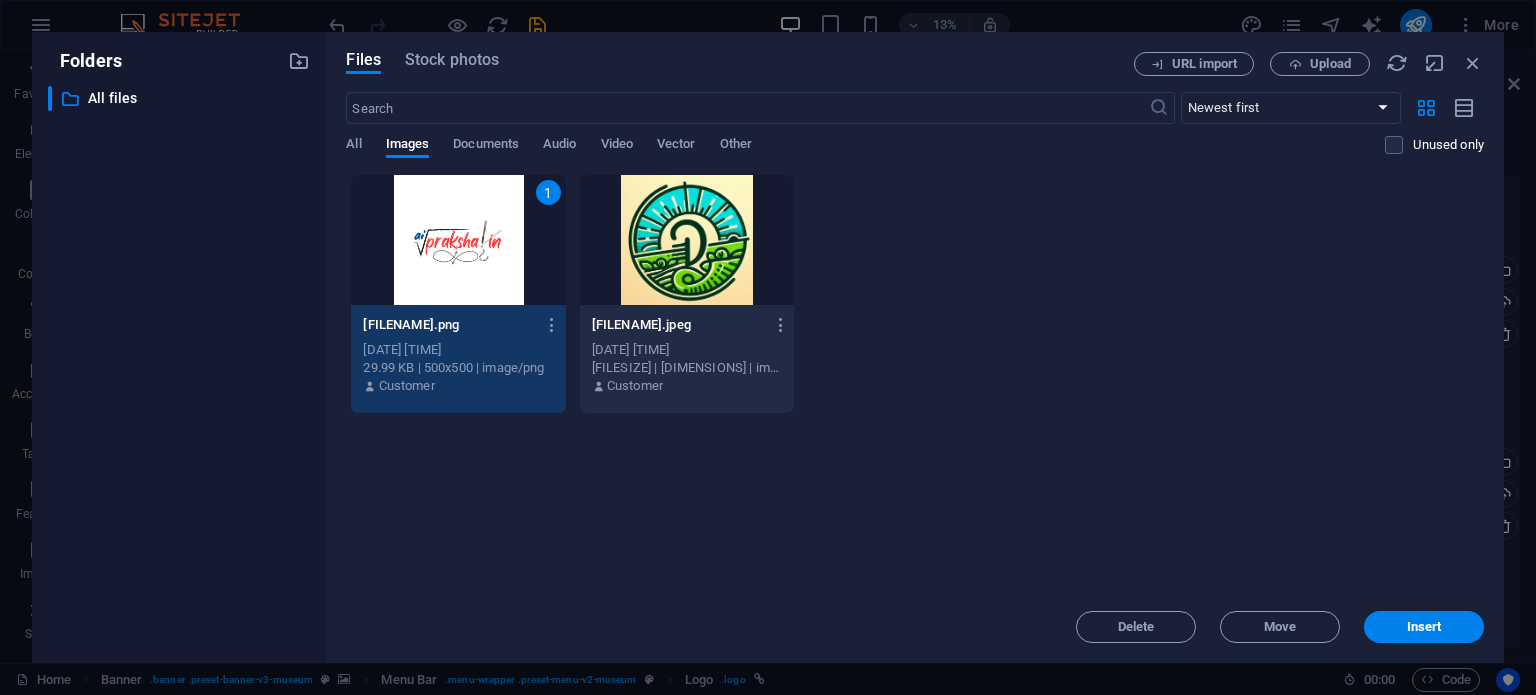 click on "1" at bounding box center [458, 240] 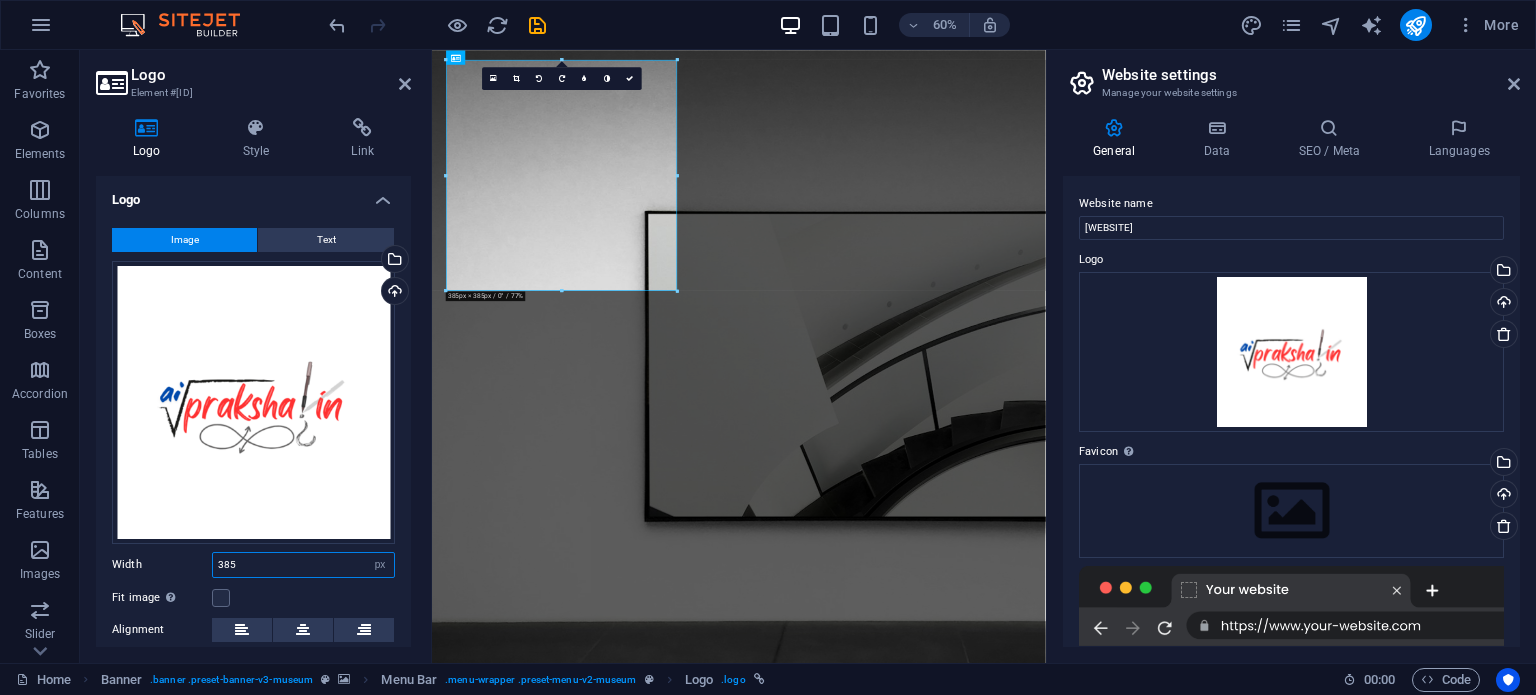 click on "385" at bounding box center [303, 565] 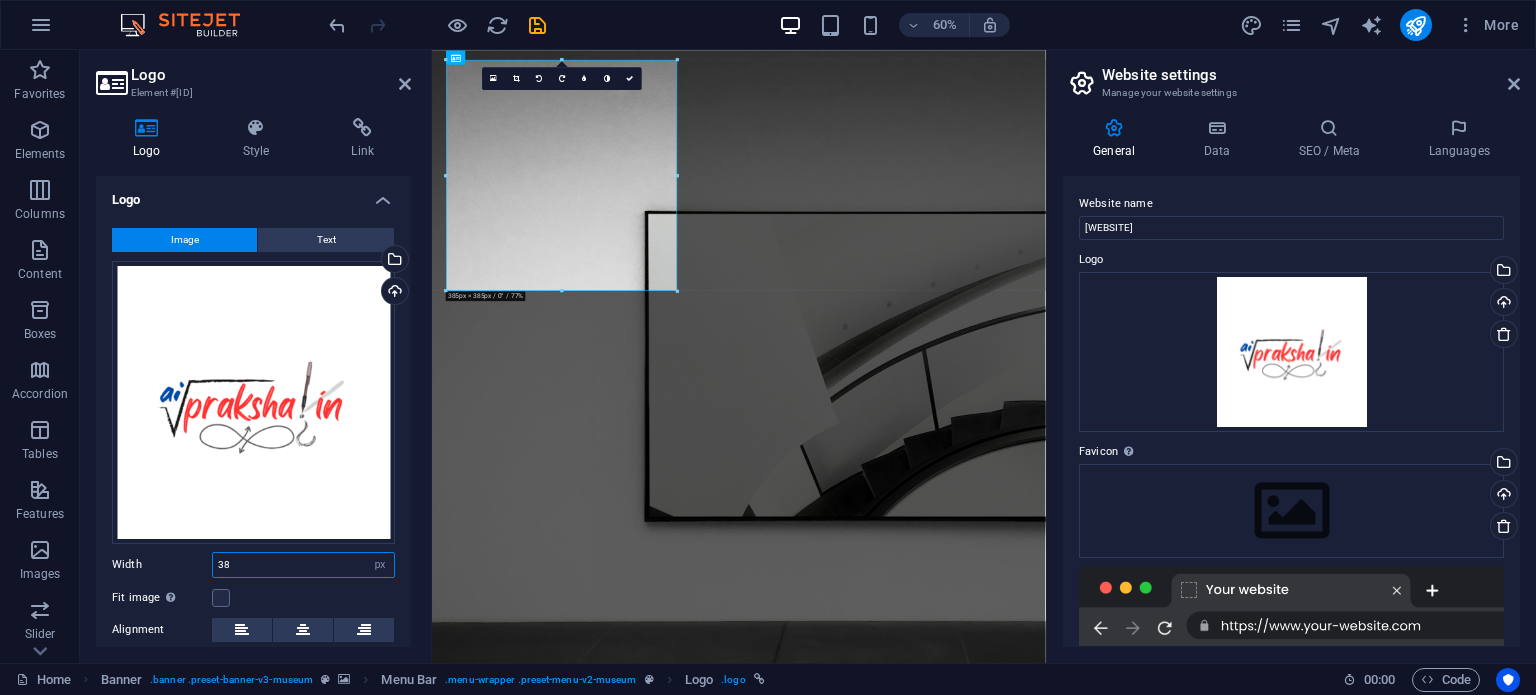 type on "3" 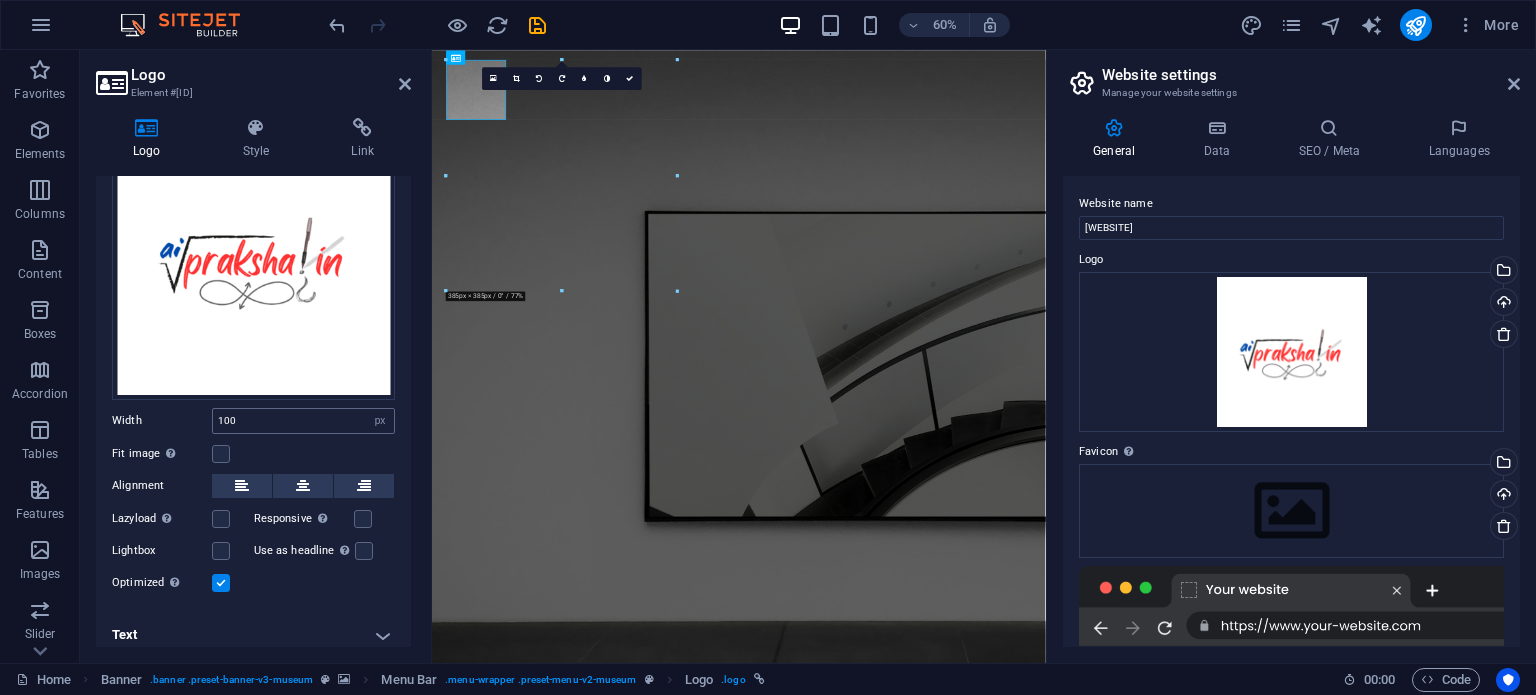 scroll, scrollTop: 151, scrollLeft: 0, axis: vertical 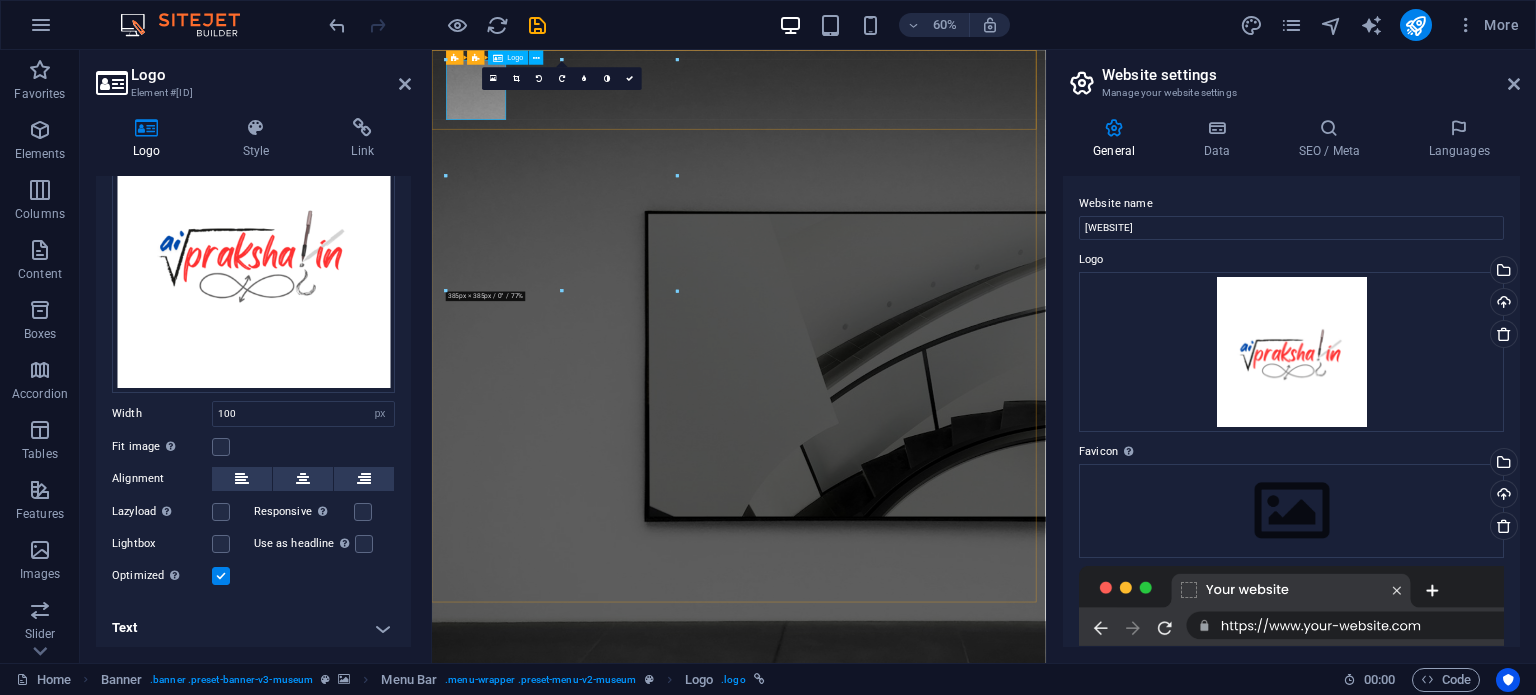 click at bounding box center (943, 1195) 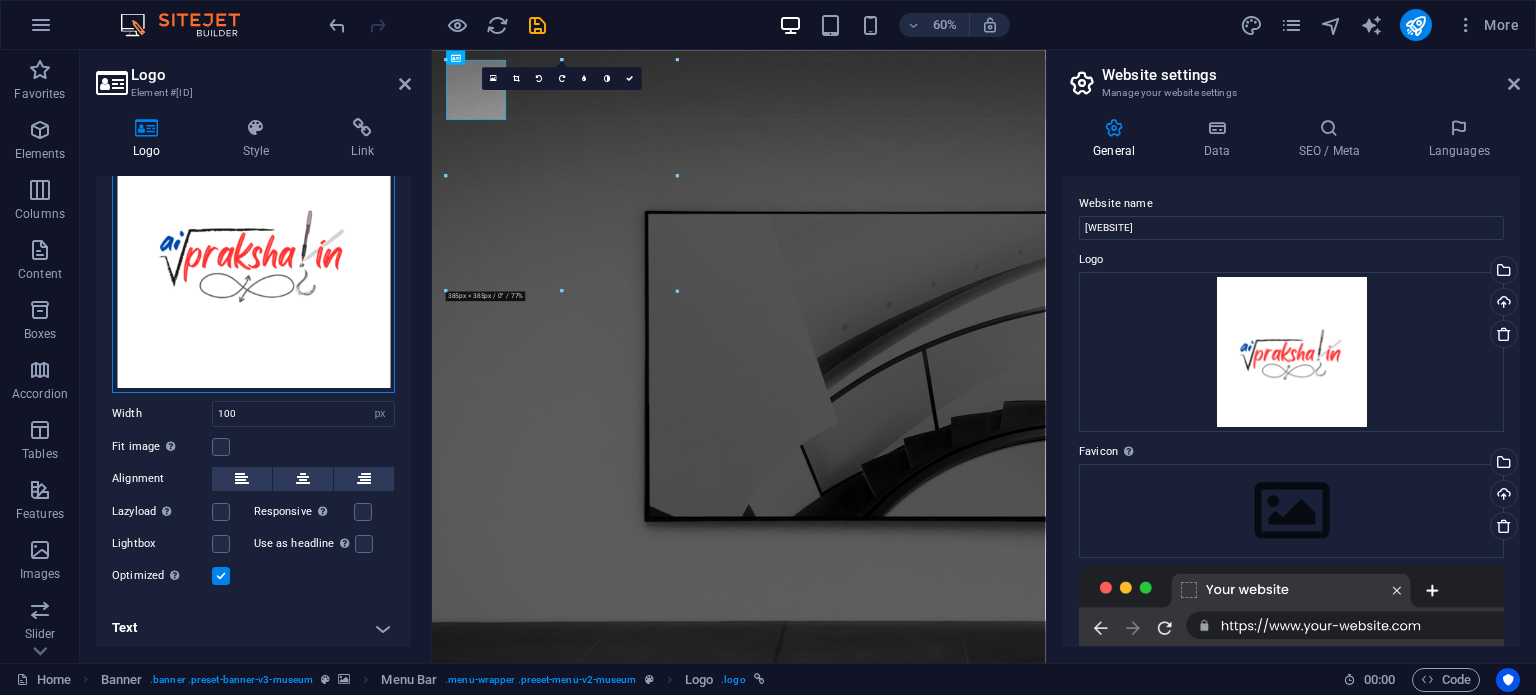 click on "Drag files here, click to choose files or select files from Files or our free stock photos & videos" at bounding box center (253, 251) 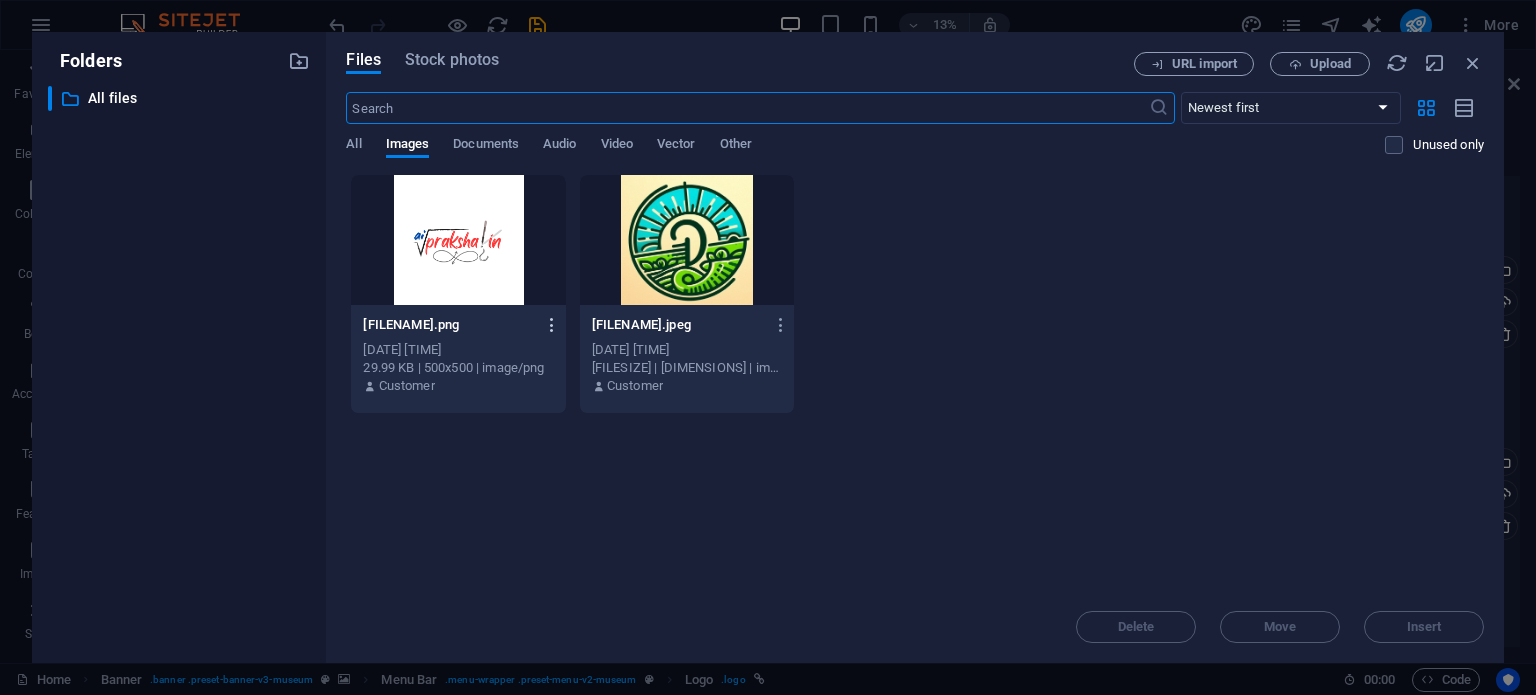 click at bounding box center (552, 325) 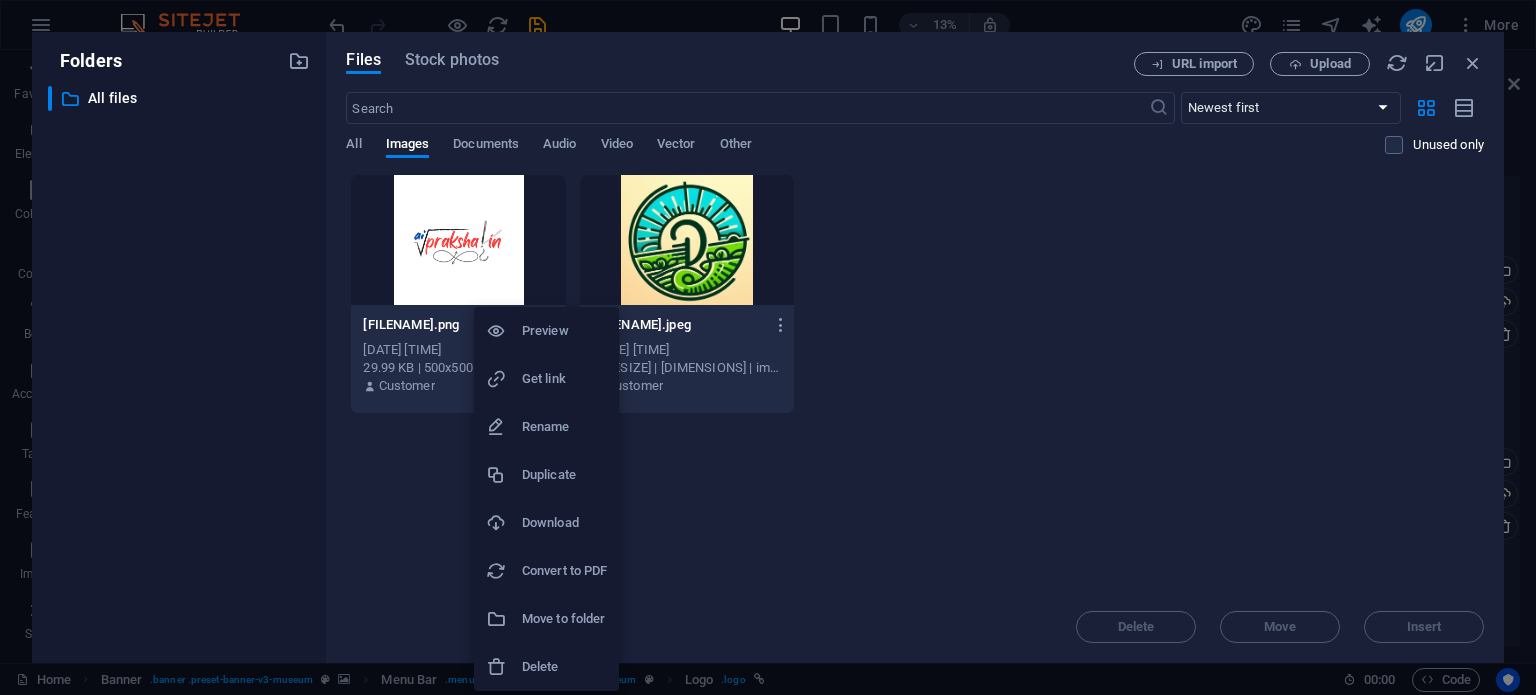click on "Delete" at bounding box center [564, 667] 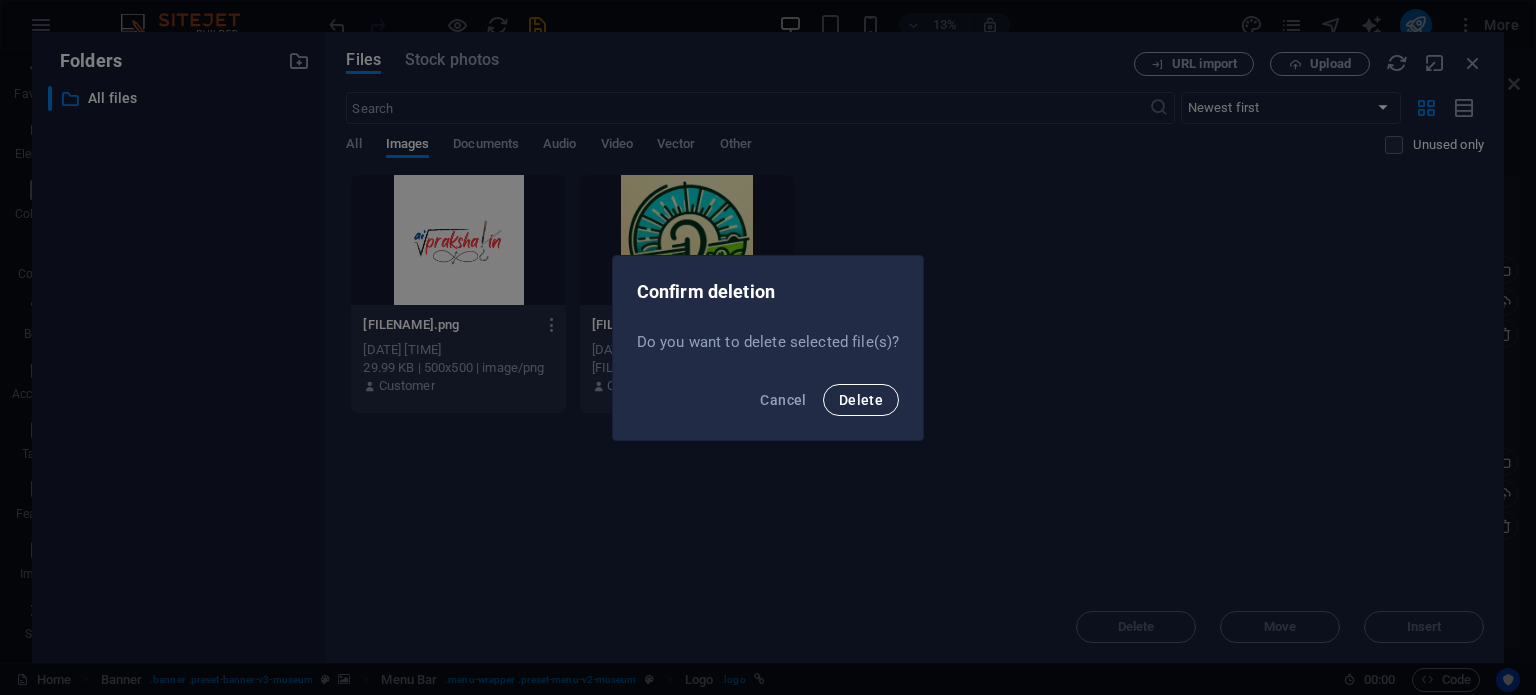 click on "Delete" at bounding box center [861, 400] 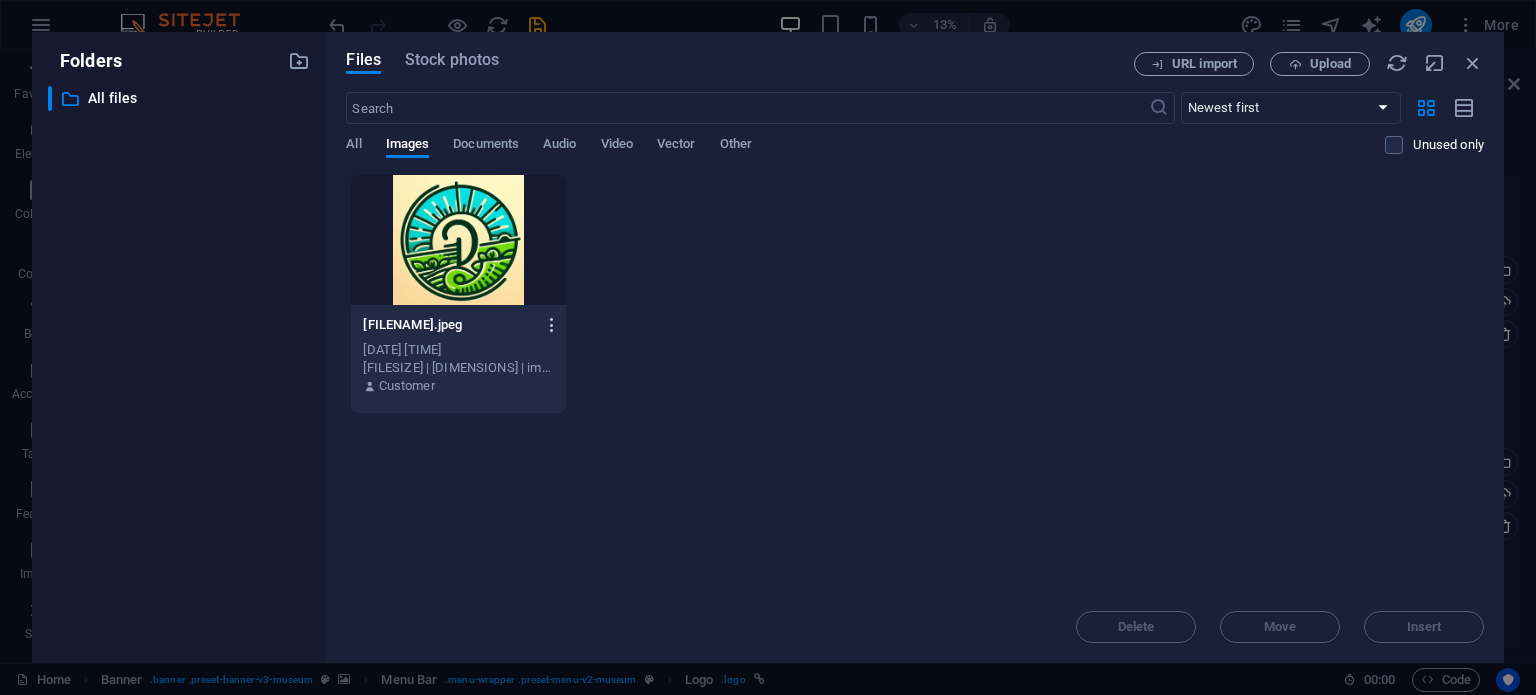 click at bounding box center [552, 325] 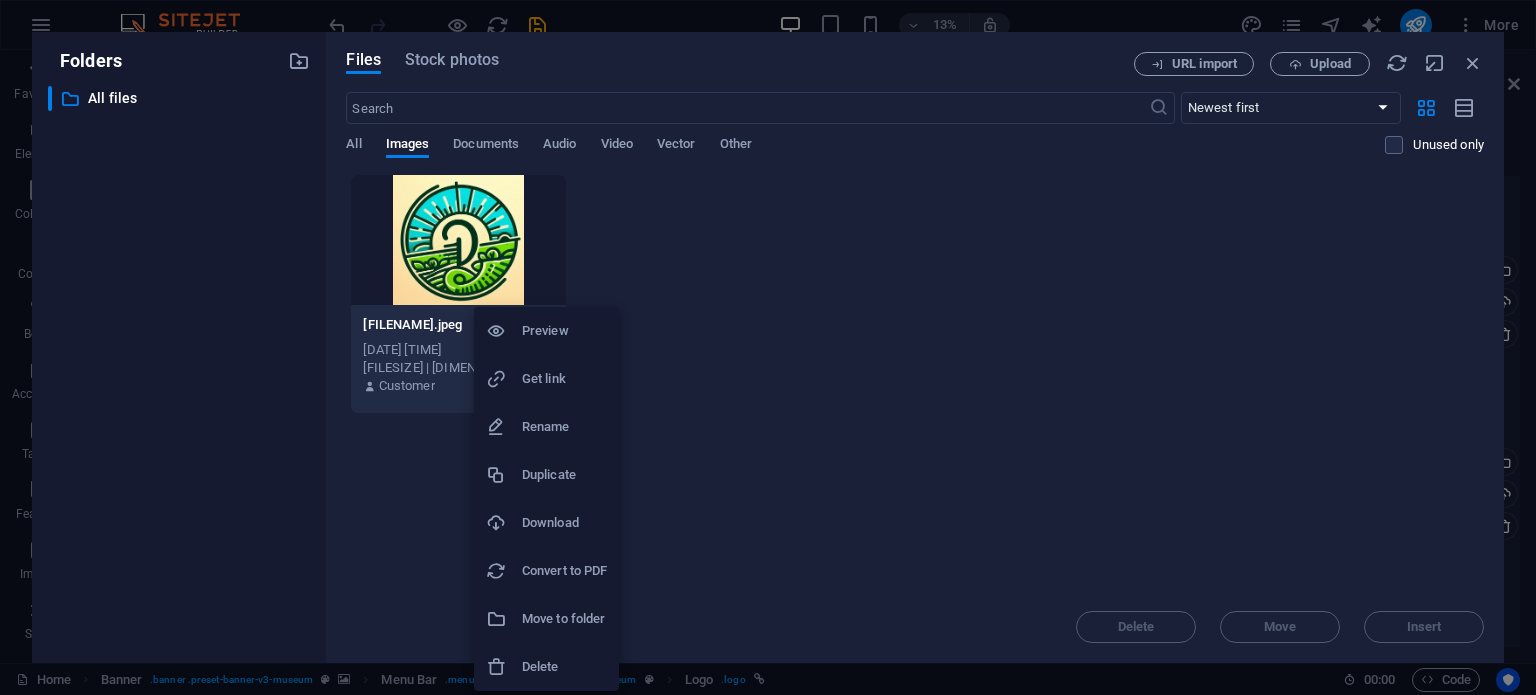 click on "Delete" at bounding box center (564, 667) 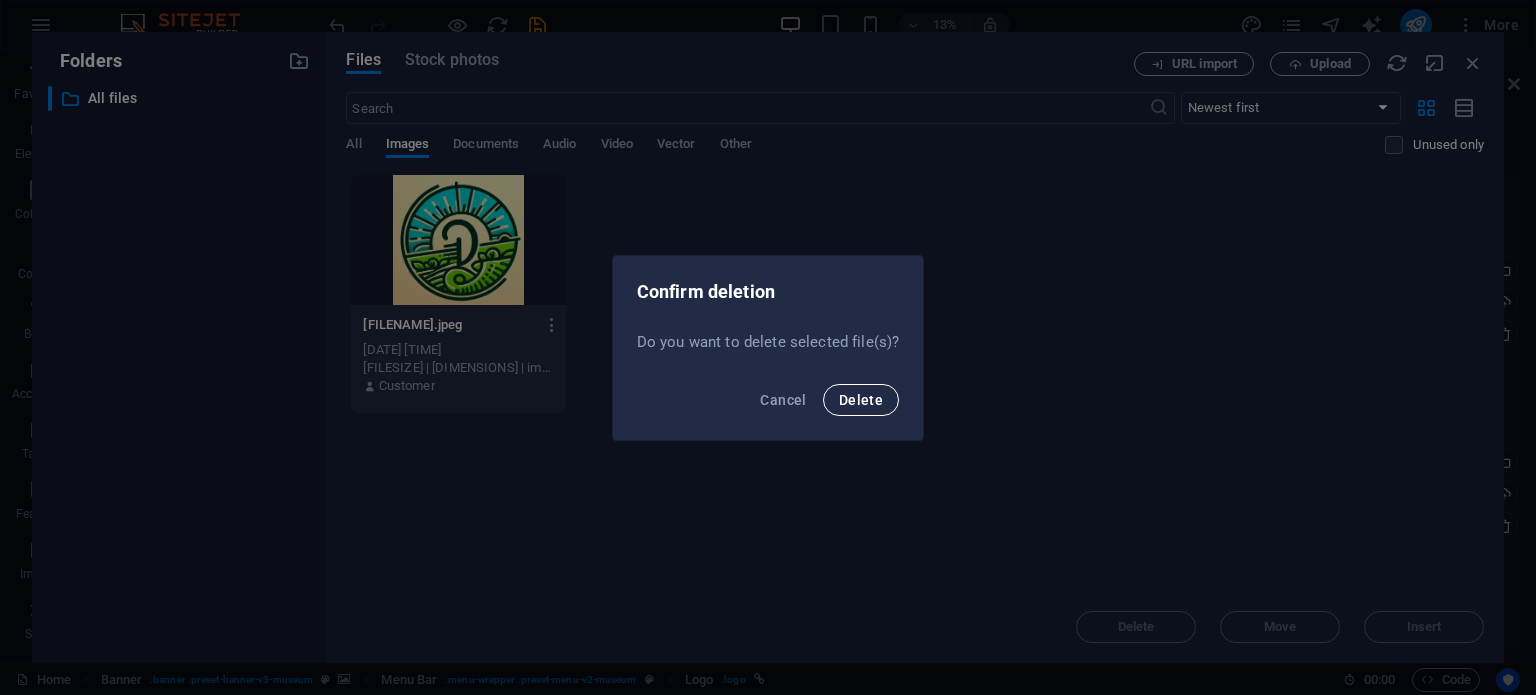 click on "Delete" at bounding box center [861, 400] 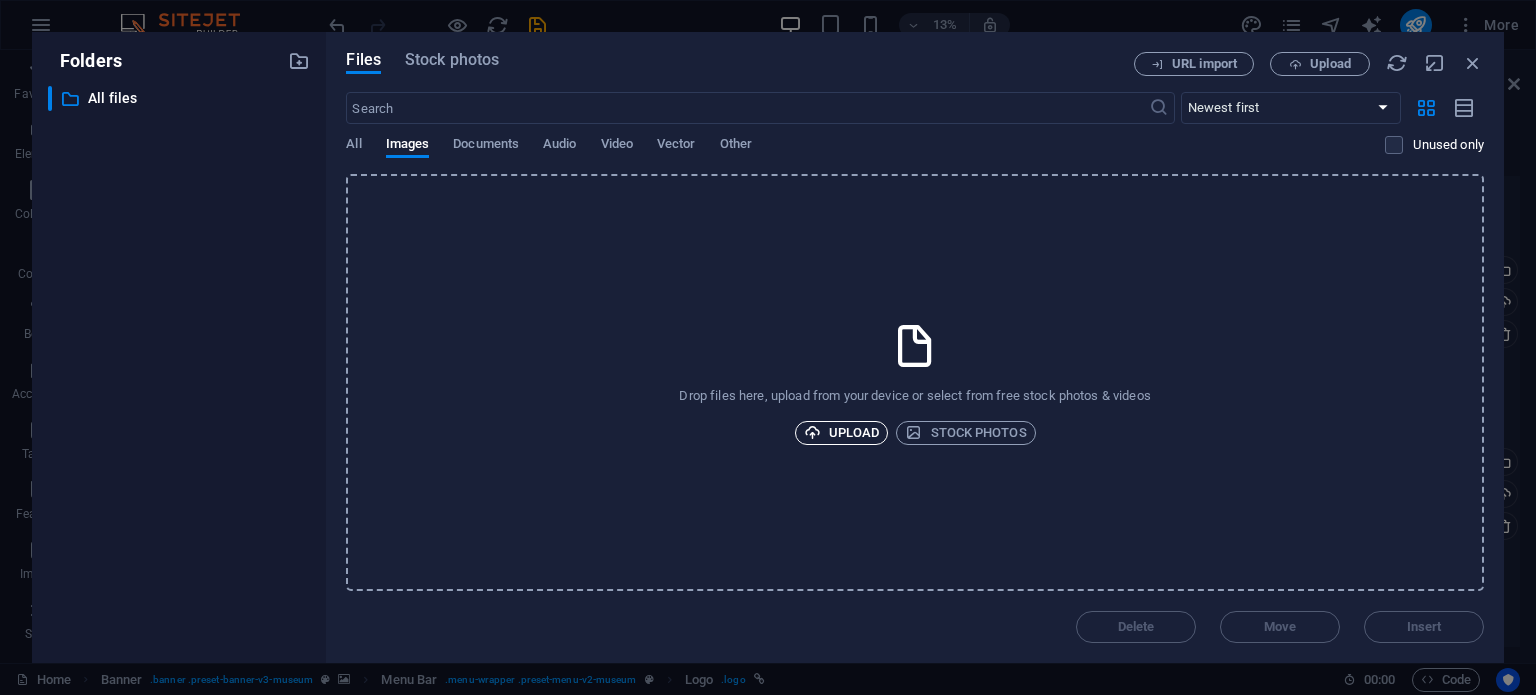 click on "Upload" at bounding box center [842, 433] 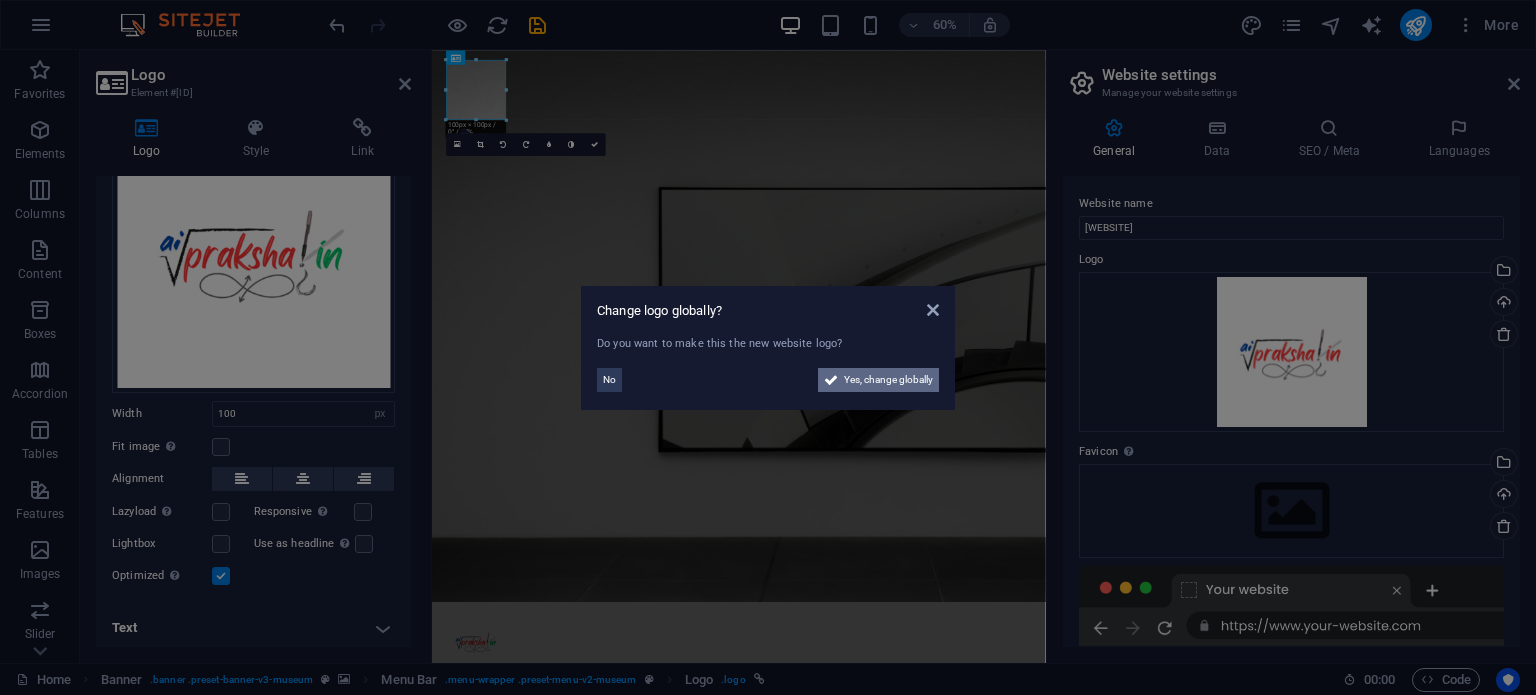 click on "Yes, change globally" at bounding box center [888, 380] 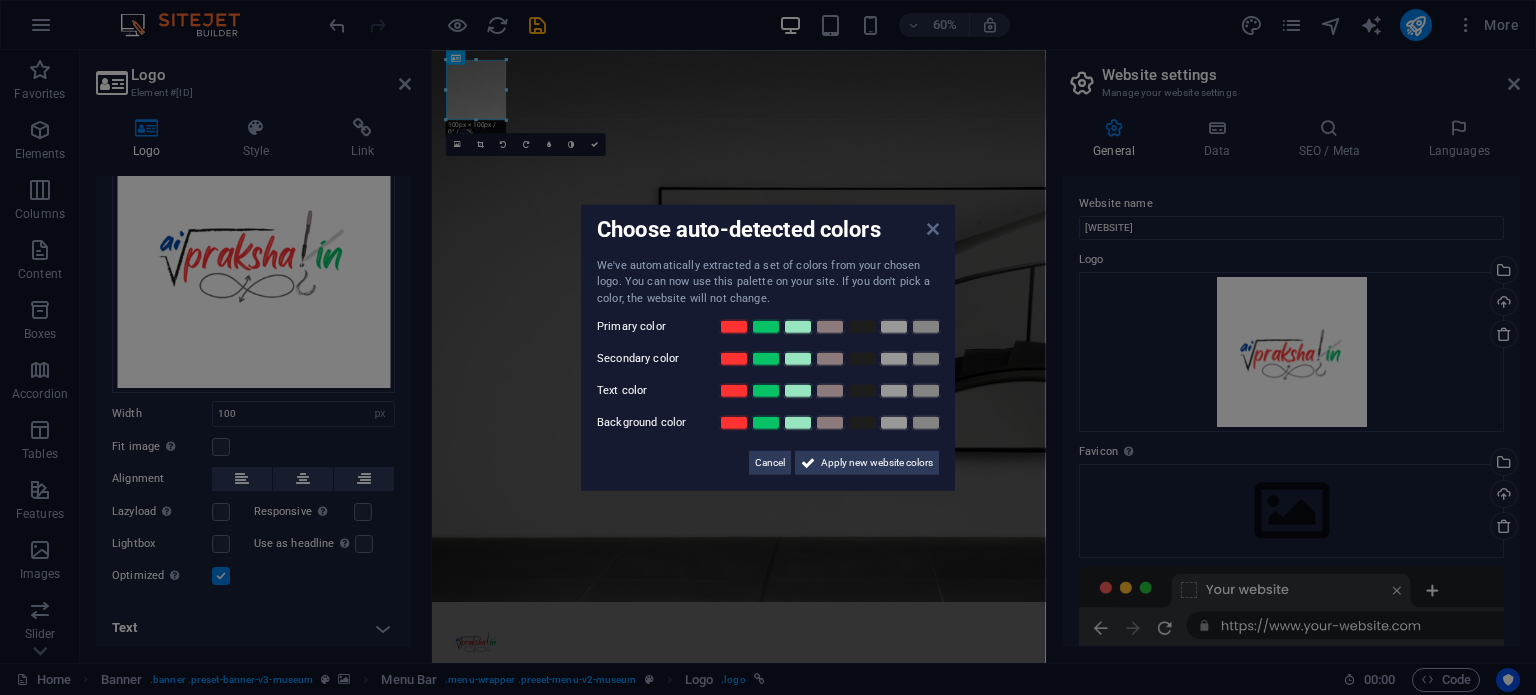 click at bounding box center [933, 228] 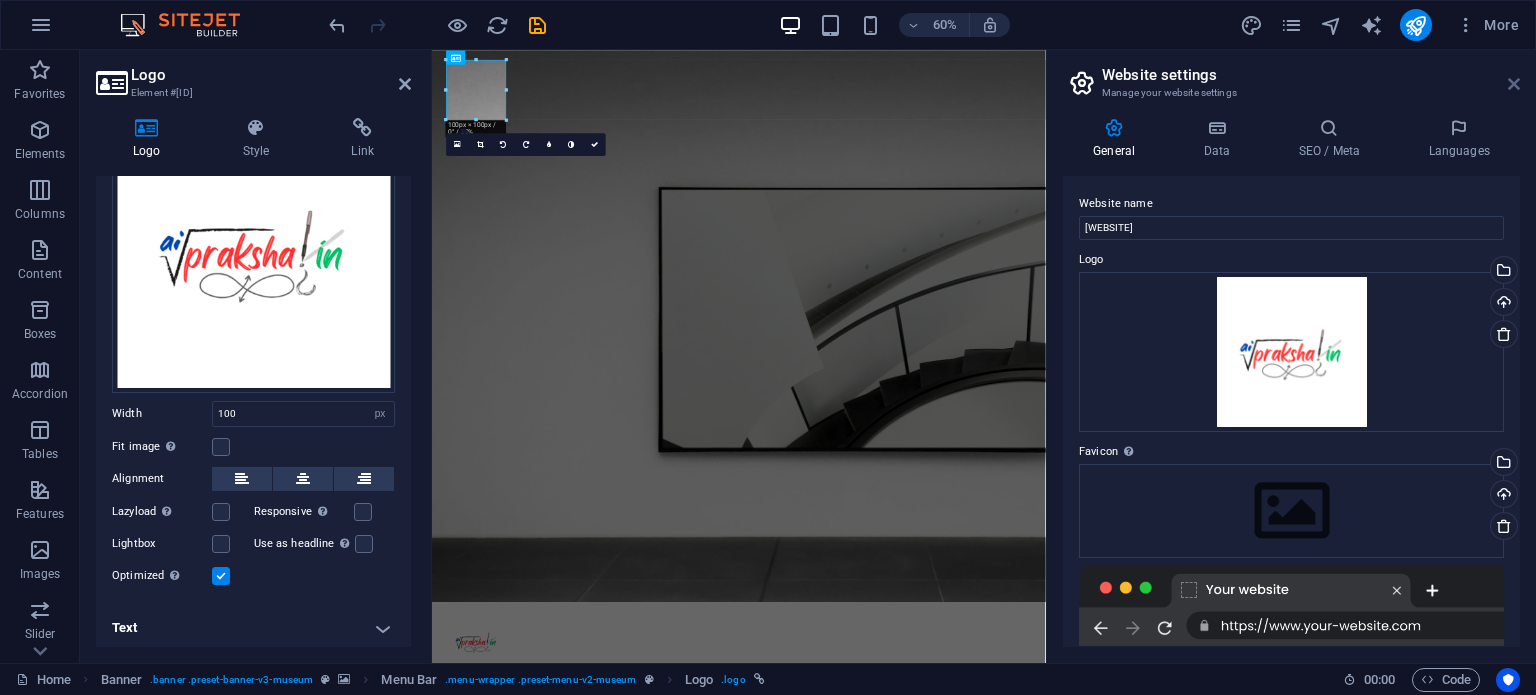 click at bounding box center [1514, 84] 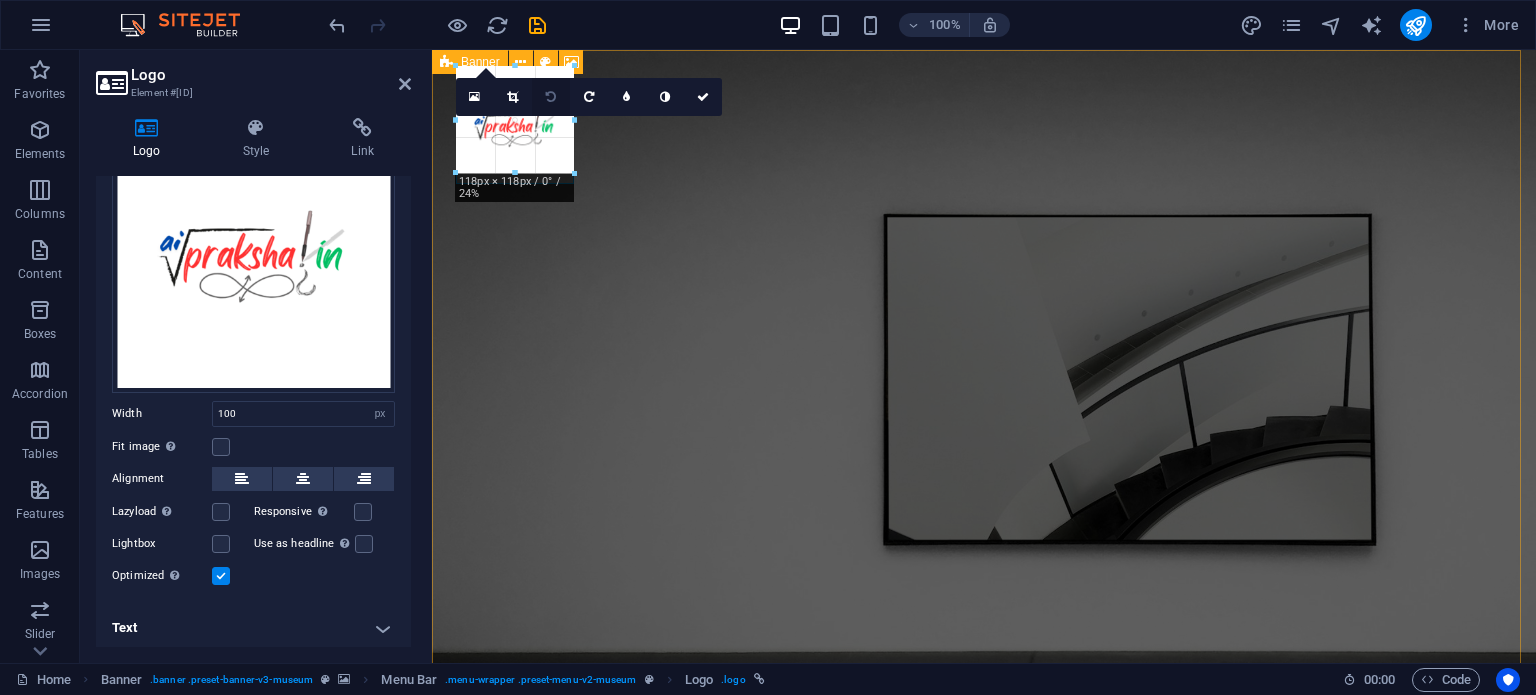 drag, startPoint x: 556, startPoint y: 114, endPoint x: 563, endPoint y: 95, distance: 20.248457 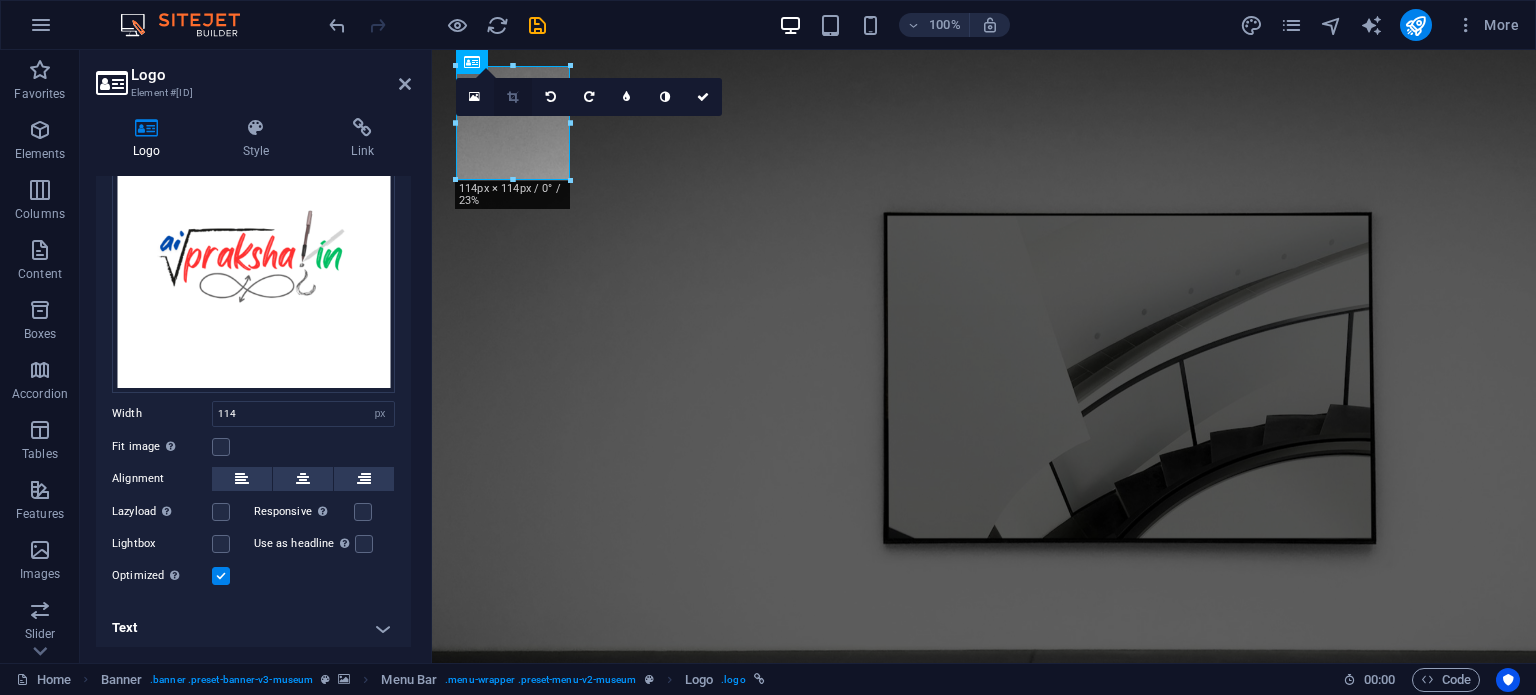 click at bounding box center [512, 97] 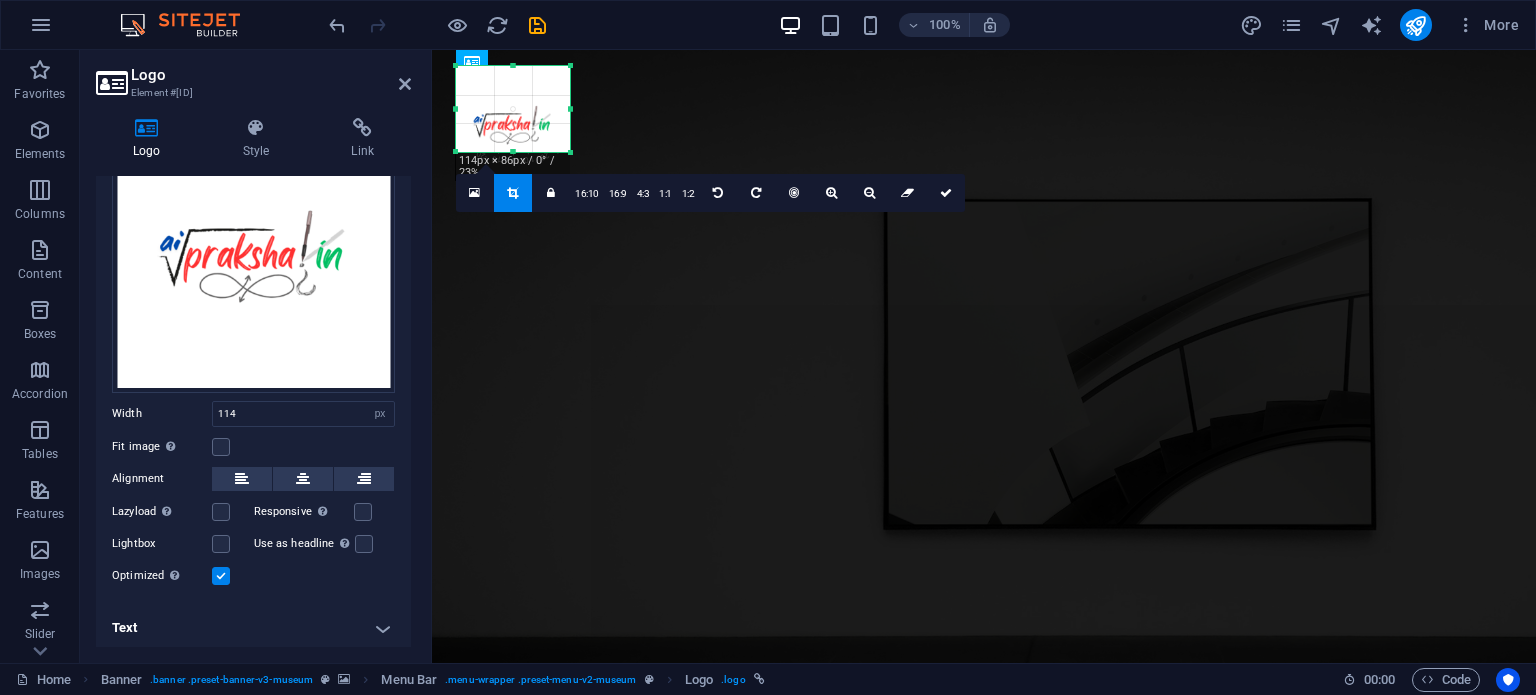 drag, startPoint x: 513, startPoint y: 177, endPoint x: 518, endPoint y: 149, distance: 28.442924 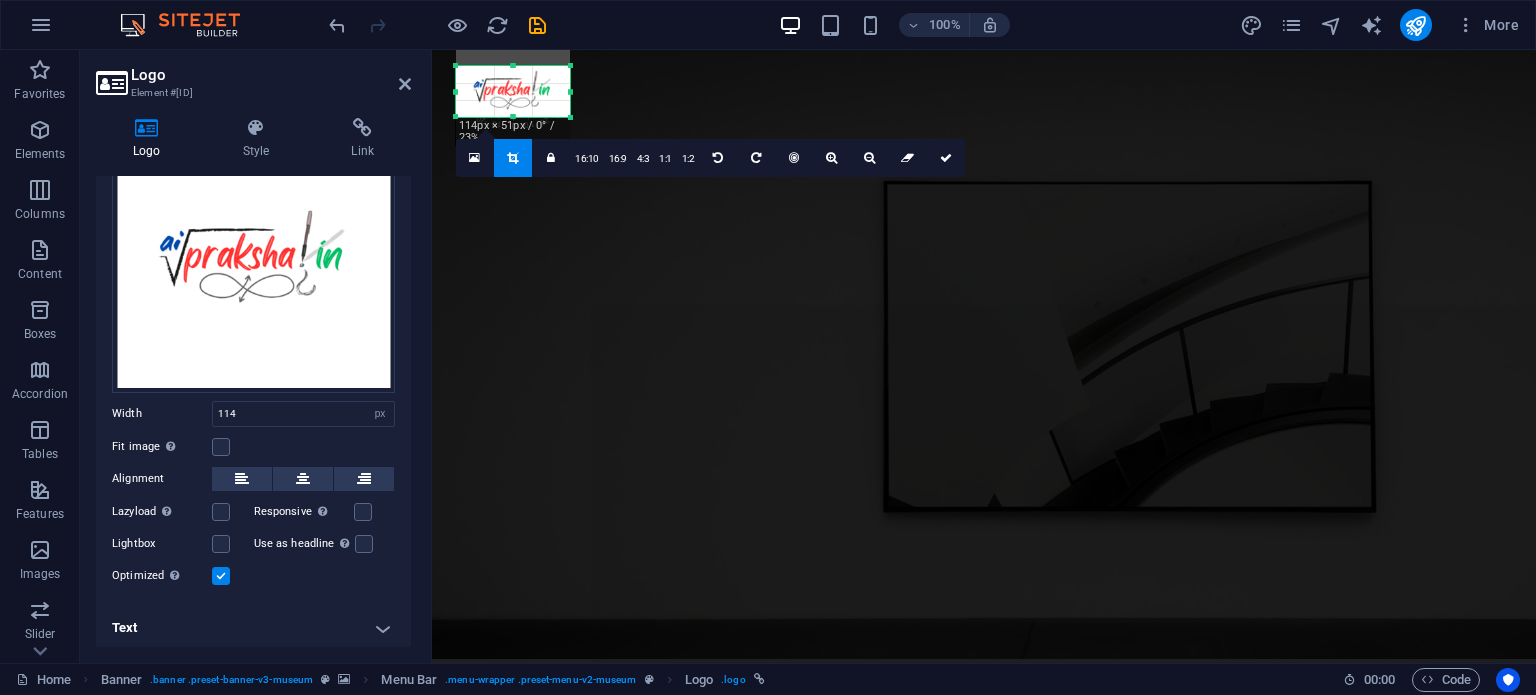 drag, startPoint x: 512, startPoint y: 64, endPoint x: 513, endPoint y: 99, distance: 35.014282 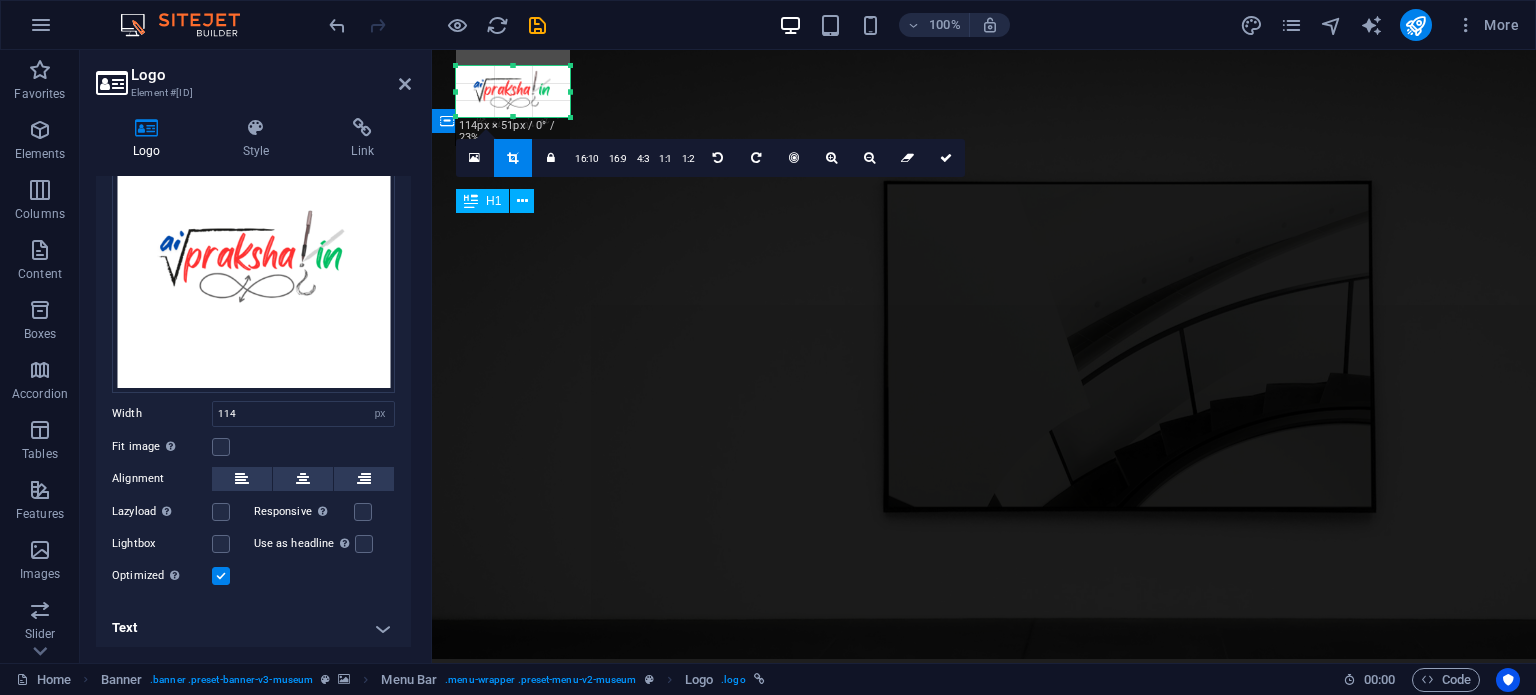 click on "The best art exhibitions" at bounding box center (984, 963) 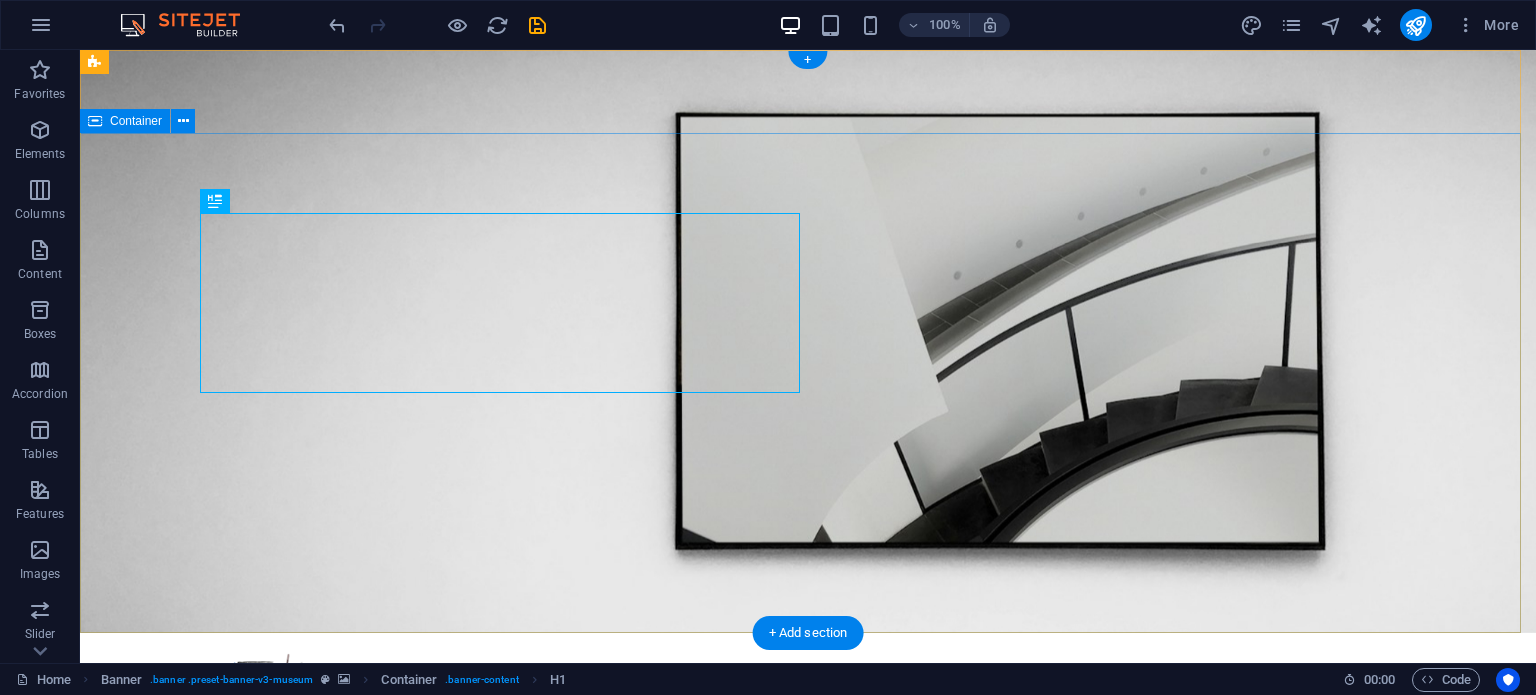 click on "The best art exhibitions Lorem ipsum dolor sit amet, consectetur adipiscing elit, sed do eiusmod tempor incididunt ut labore Lorem ipsum dolor sit amet, consectetur adipiscing elit, sed do eiusmod tempor incididunt ut labore Explore" at bounding box center [808, 1017] 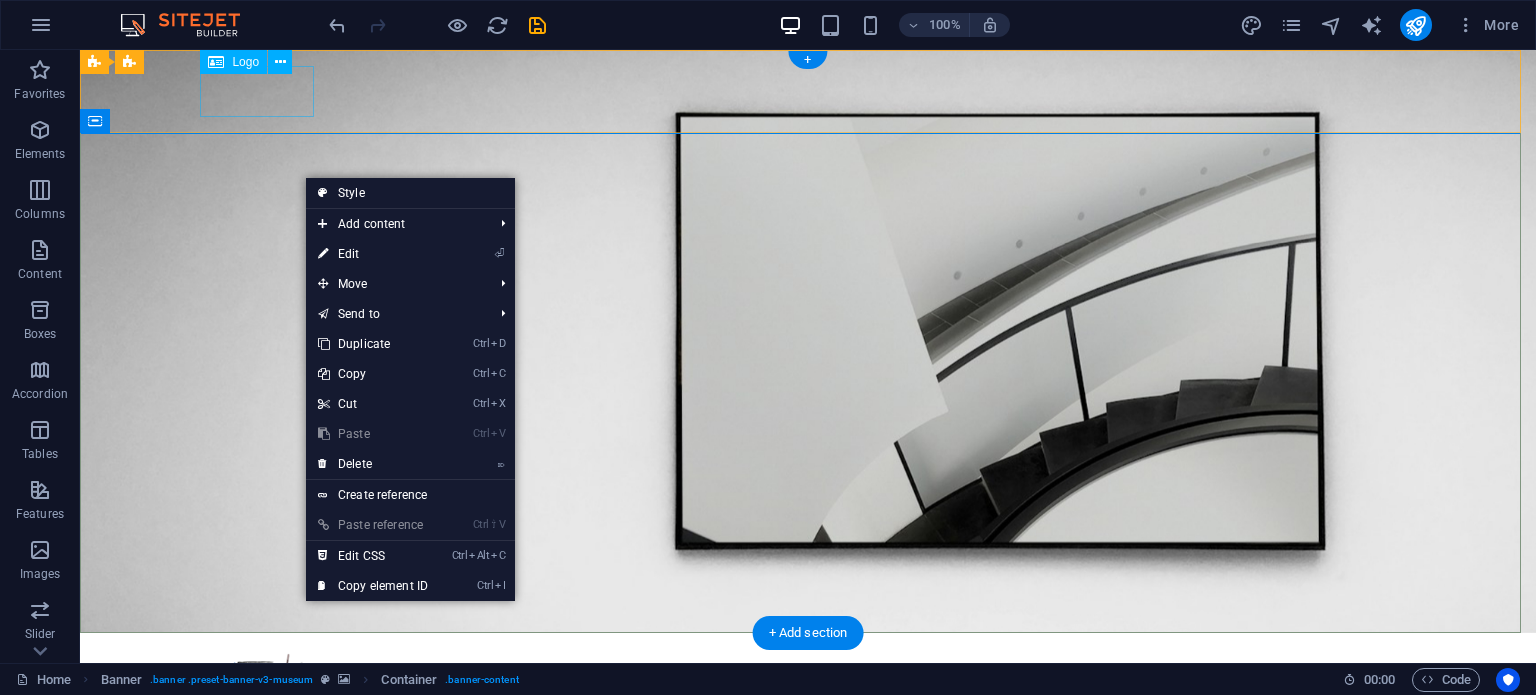 click at bounding box center (808, 674) 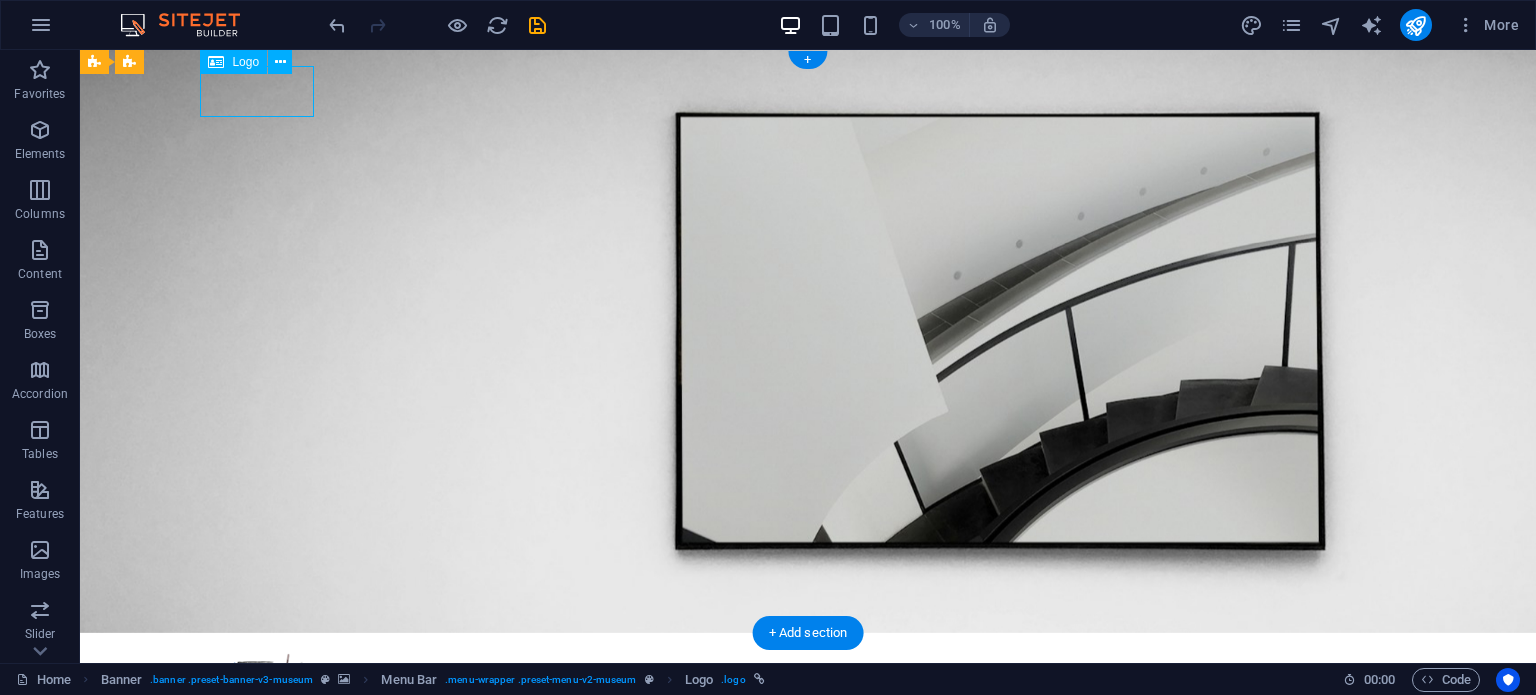 click at bounding box center (808, 674) 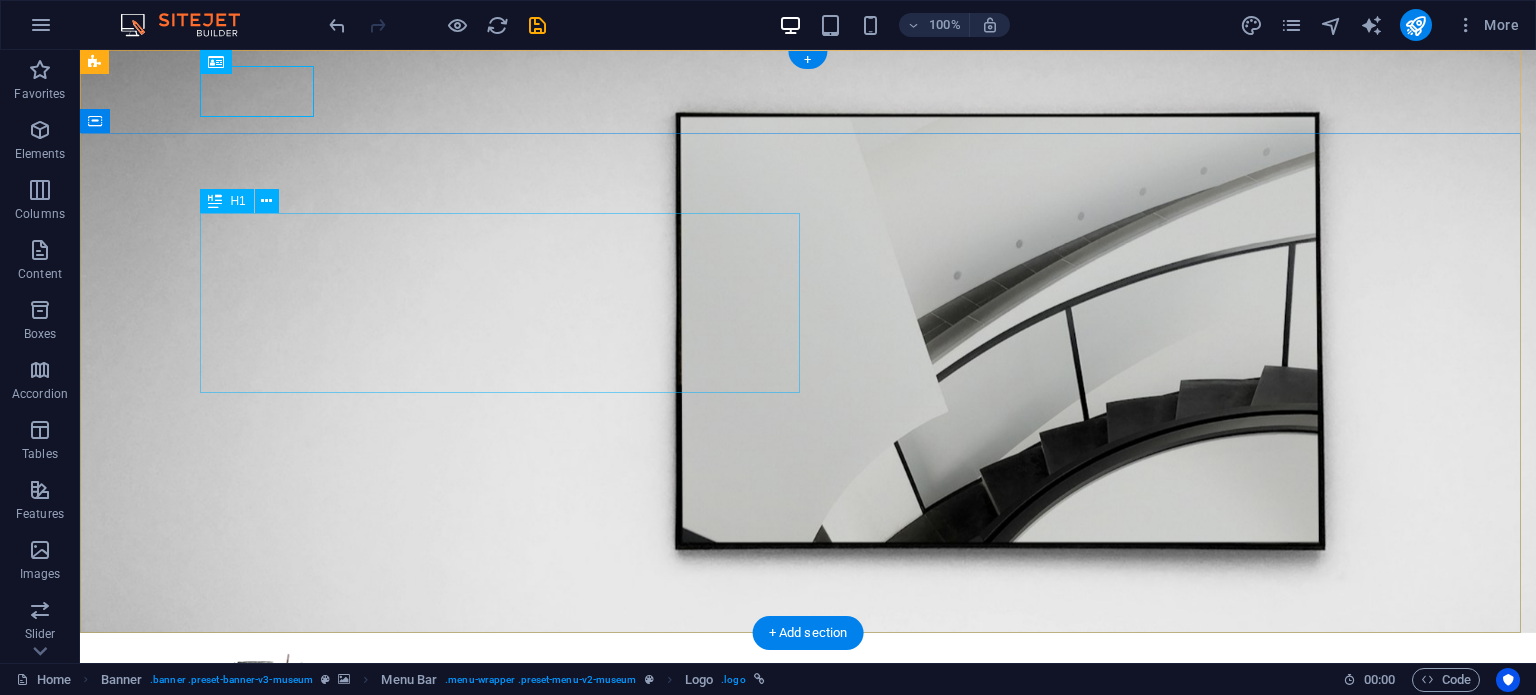 click on "The best art exhibitions" at bounding box center [808, 937] 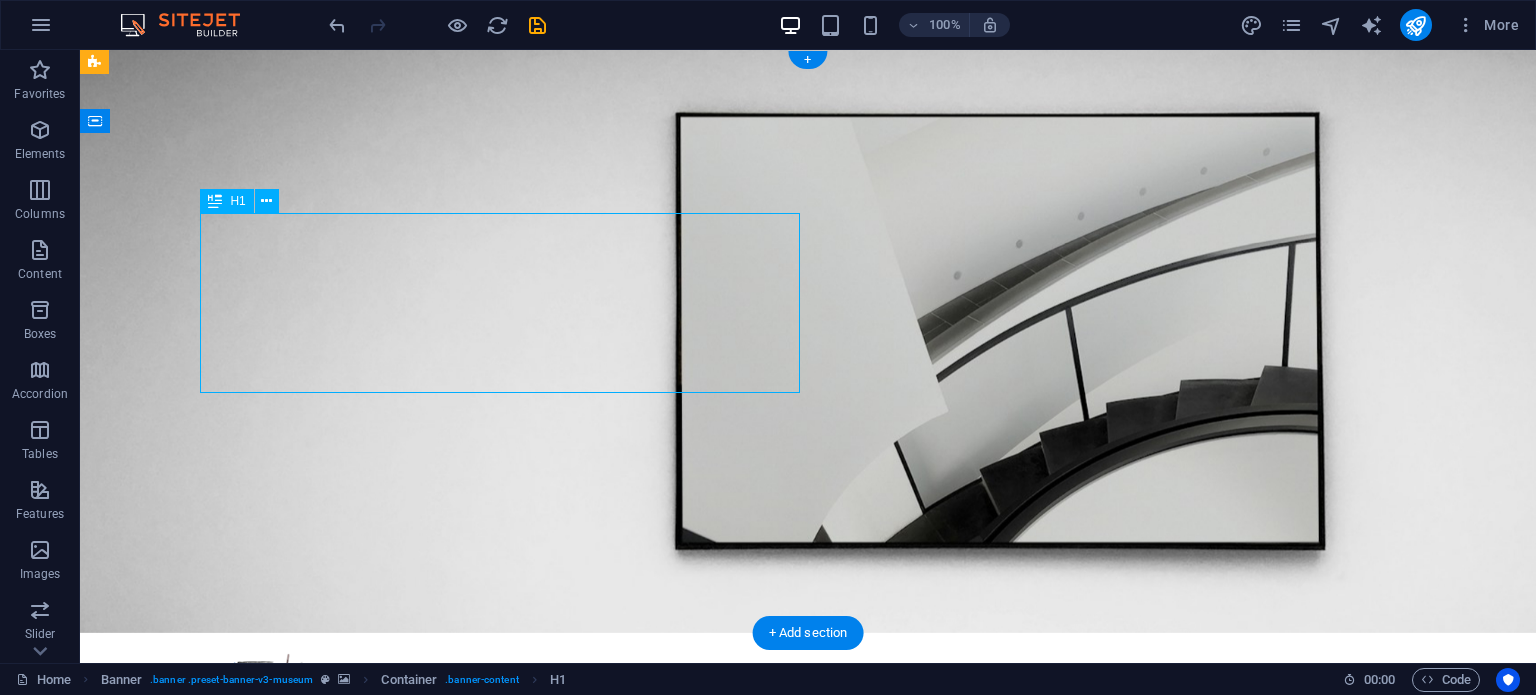 click on "The best art exhibitions" at bounding box center [808, 937] 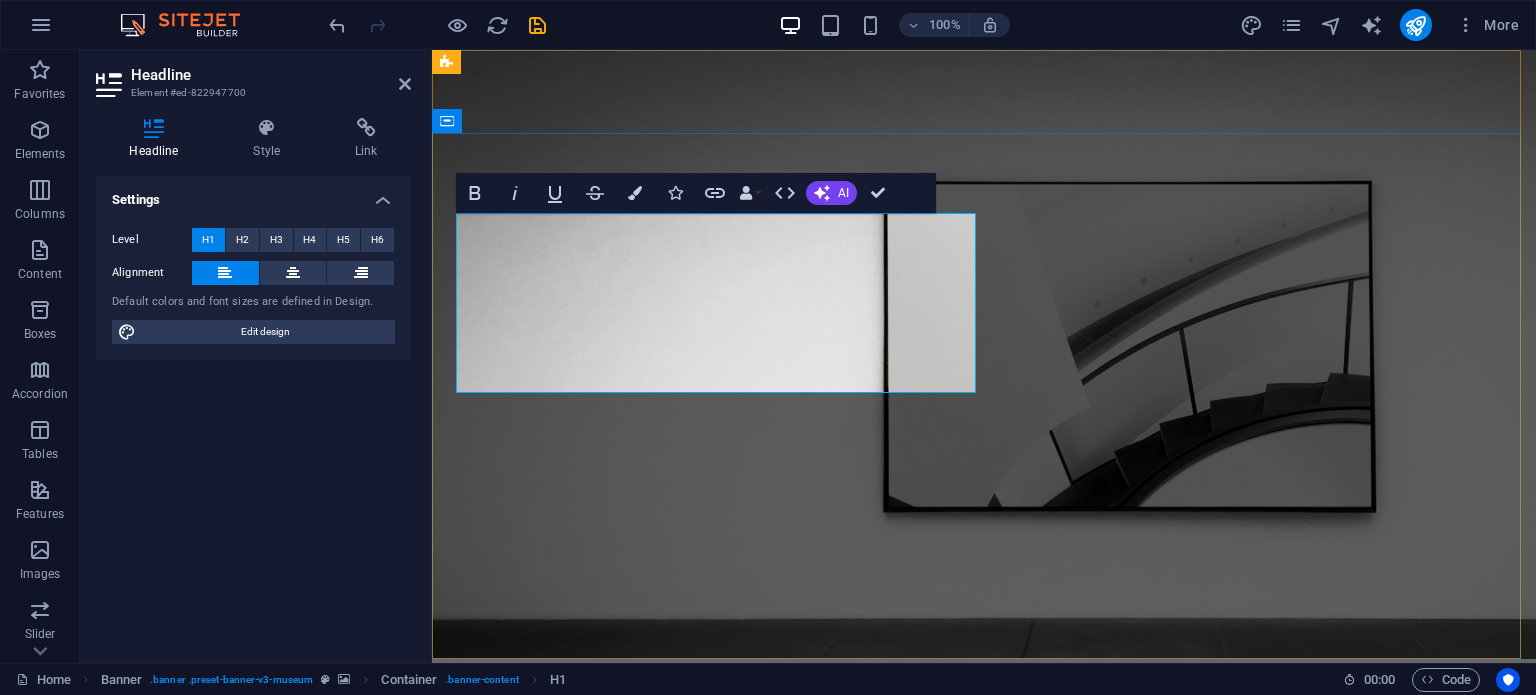 type 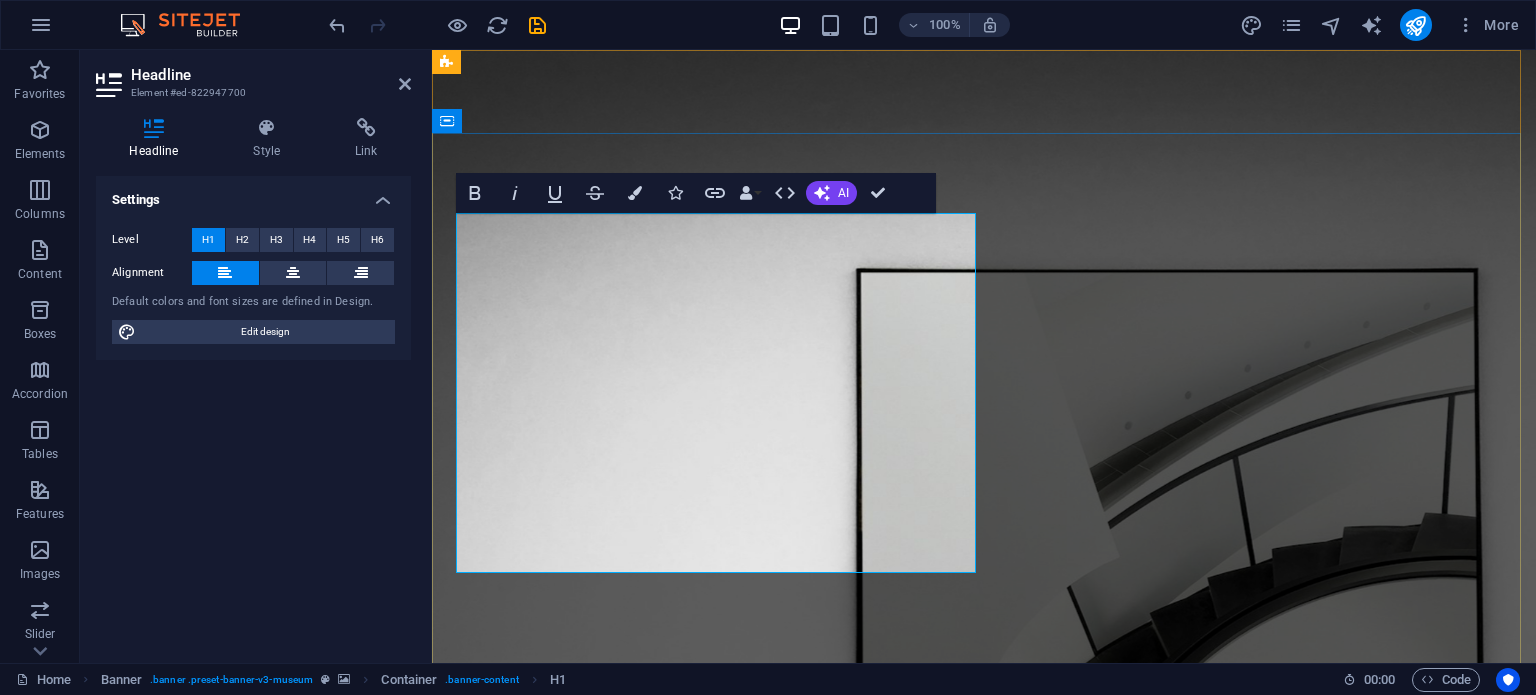 scroll, scrollTop: 4, scrollLeft: 0, axis: vertical 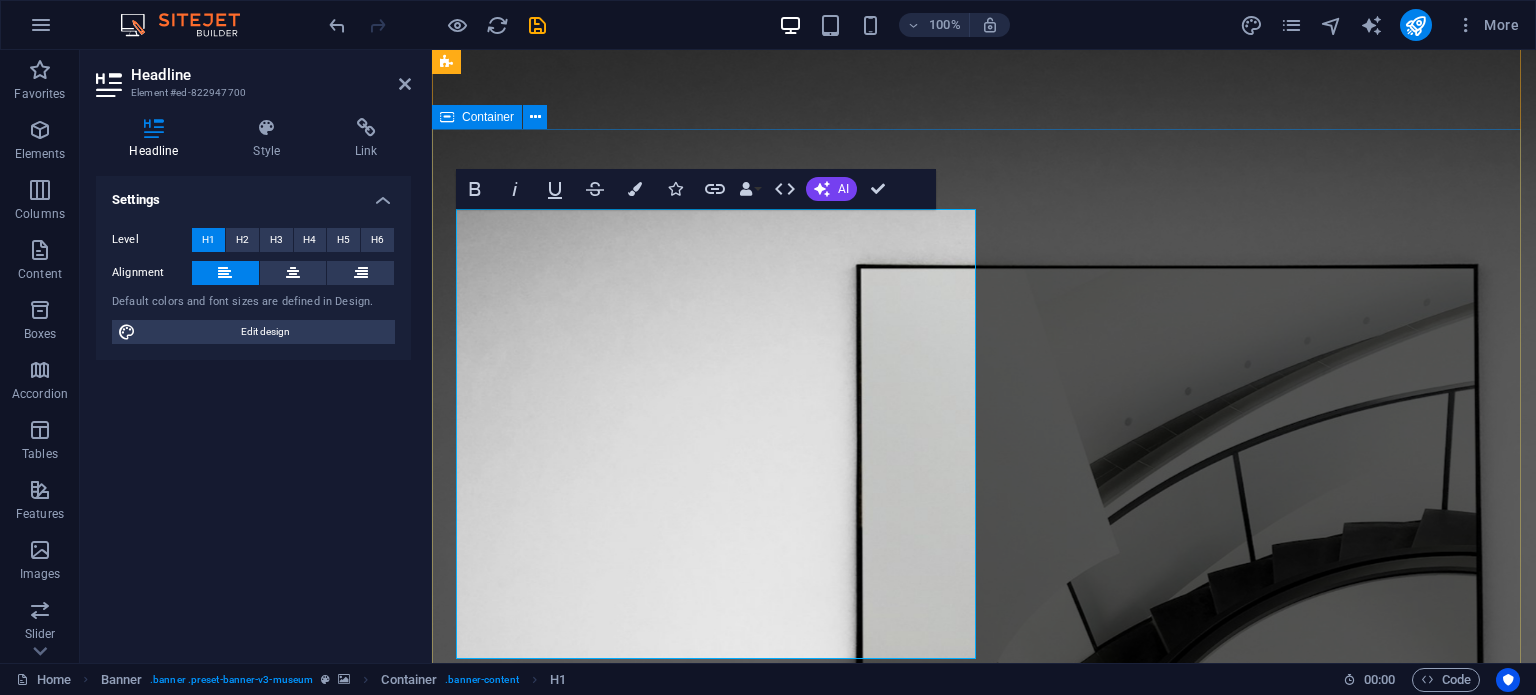 click on "The best thing in math is finding paterns Lorem ipsum dolor sit amet, consectetur adipiscing elit, sed do eiusmod tempor incididunt ut labore Lorem ipsum dolor sit amet, consectetur adipiscing elit, sed do eiusmod tempor incididunt ut labore Explore" at bounding box center (984, 1354) 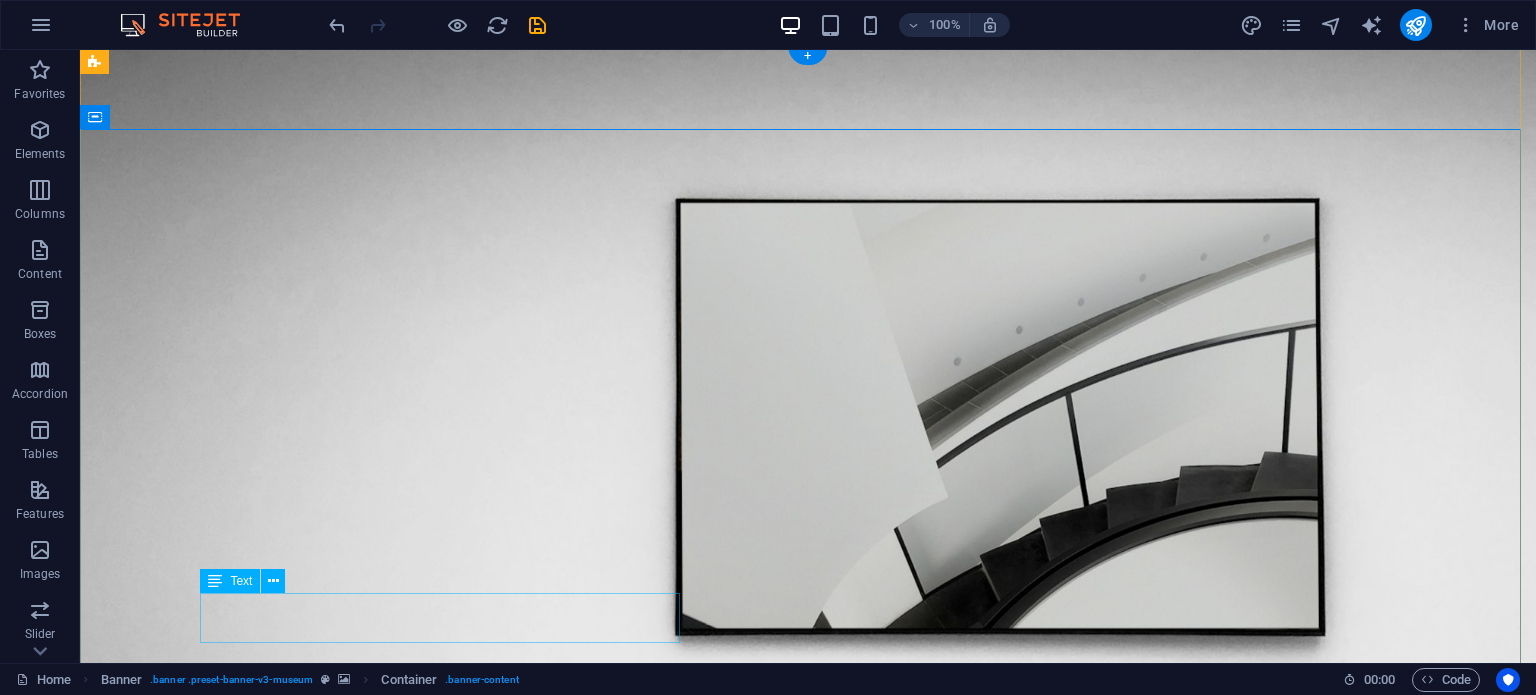 click on "Lorem ipsum dolor sit amet, consectetur adipiscing elit, sed do eiusmod tempor incididunt ut labore" at bounding box center (808, 1284) 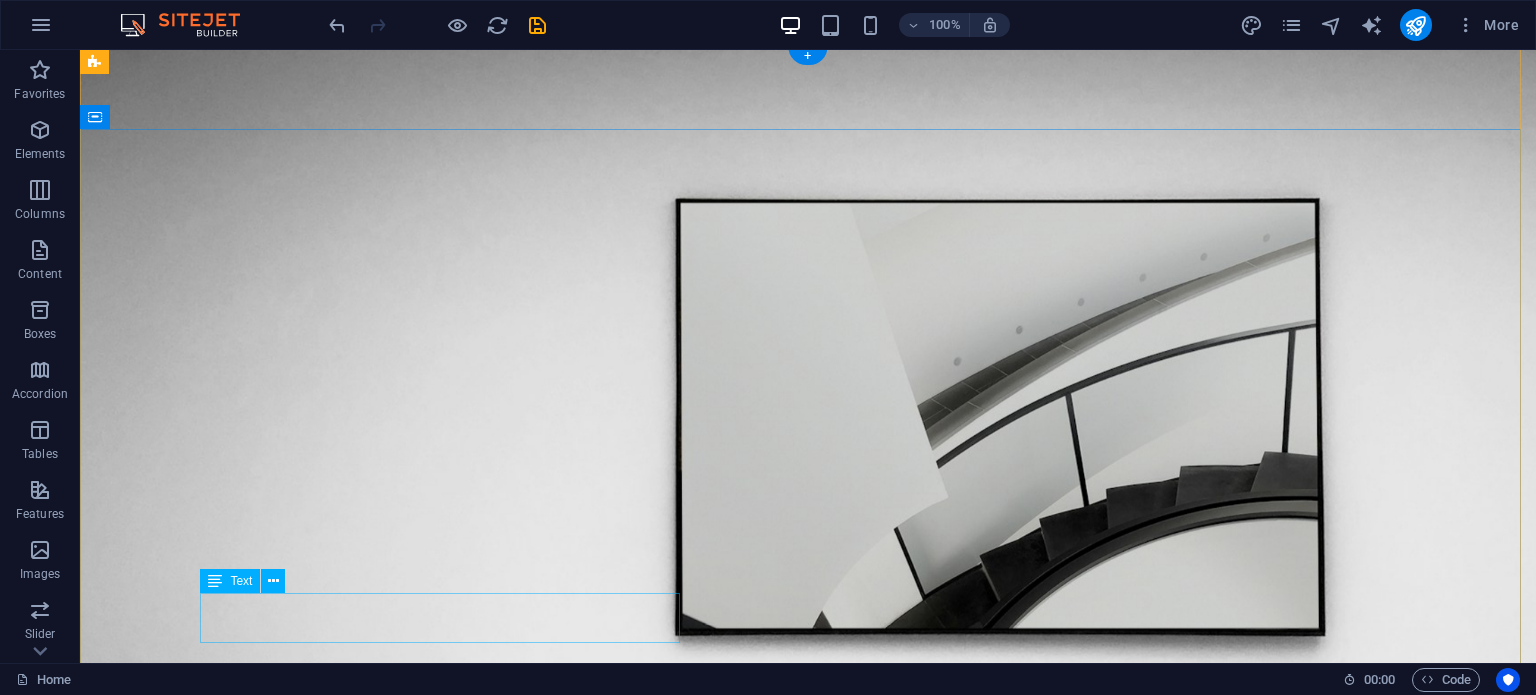 click on "Lorem ipsum dolor sit amet, consectetur adipiscing elit, sed do eiusmod tempor incididunt ut labore" at bounding box center [808, 1284] 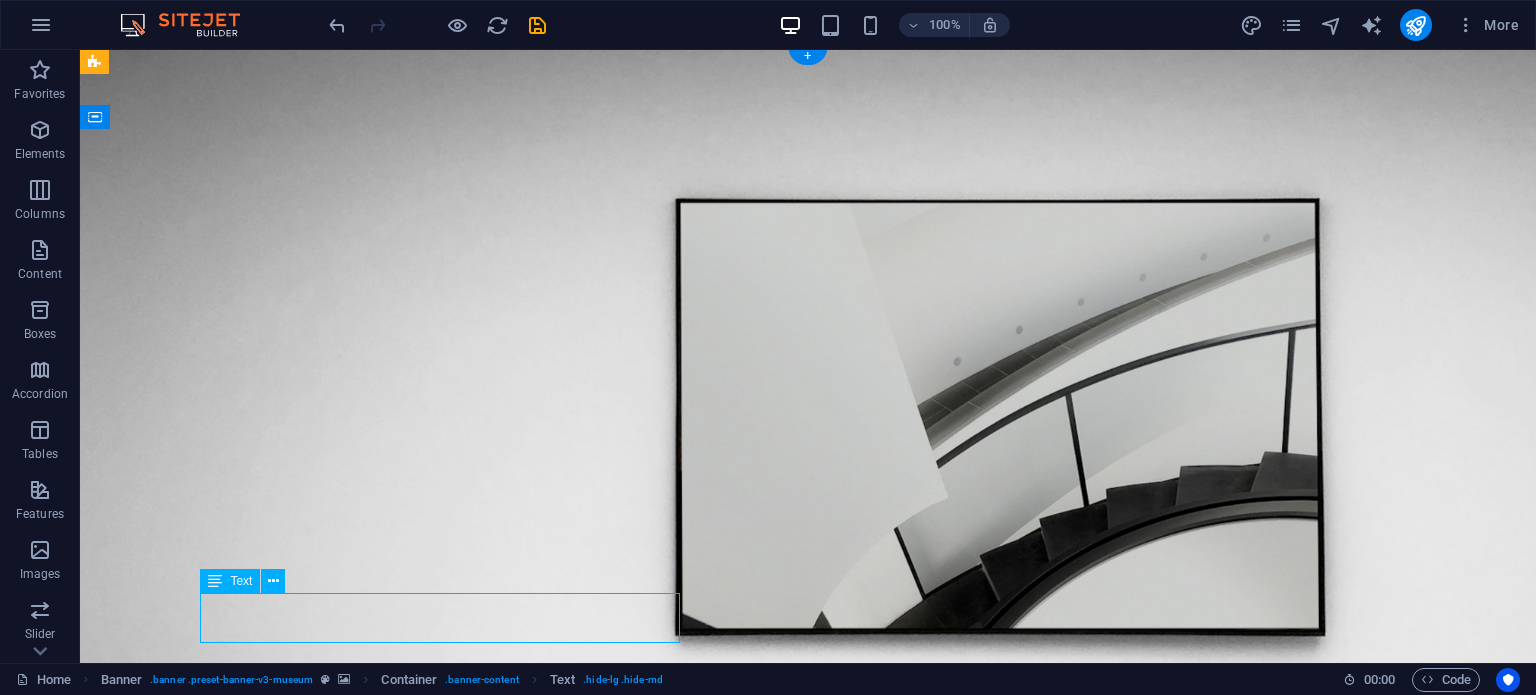 click on "Lorem ipsum dolor sit amet, consectetur adipiscing elit, sed do eiusmod tempor incididunt ut labore" at bounding box center (808, 1284) 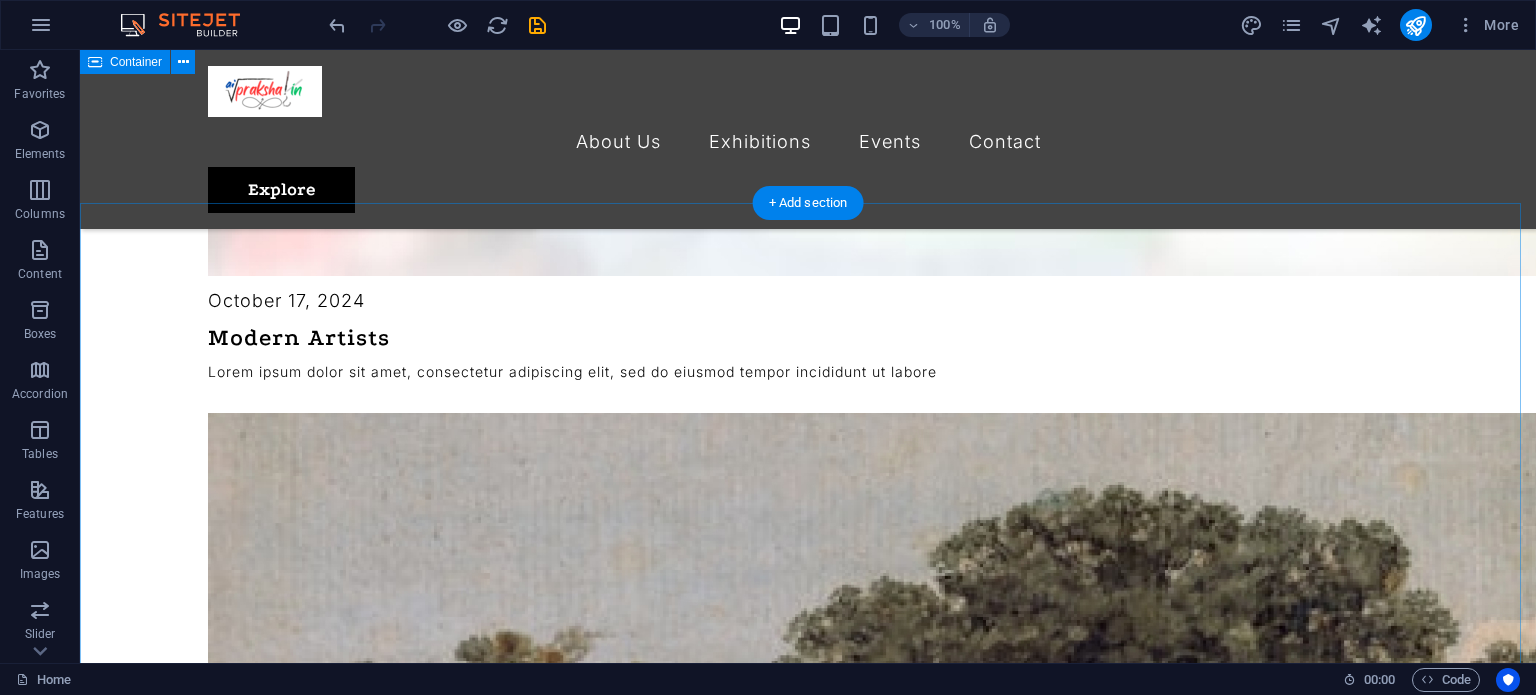 scroll, scrollTop: 4274, scrollLeft: 0, axis: vertical 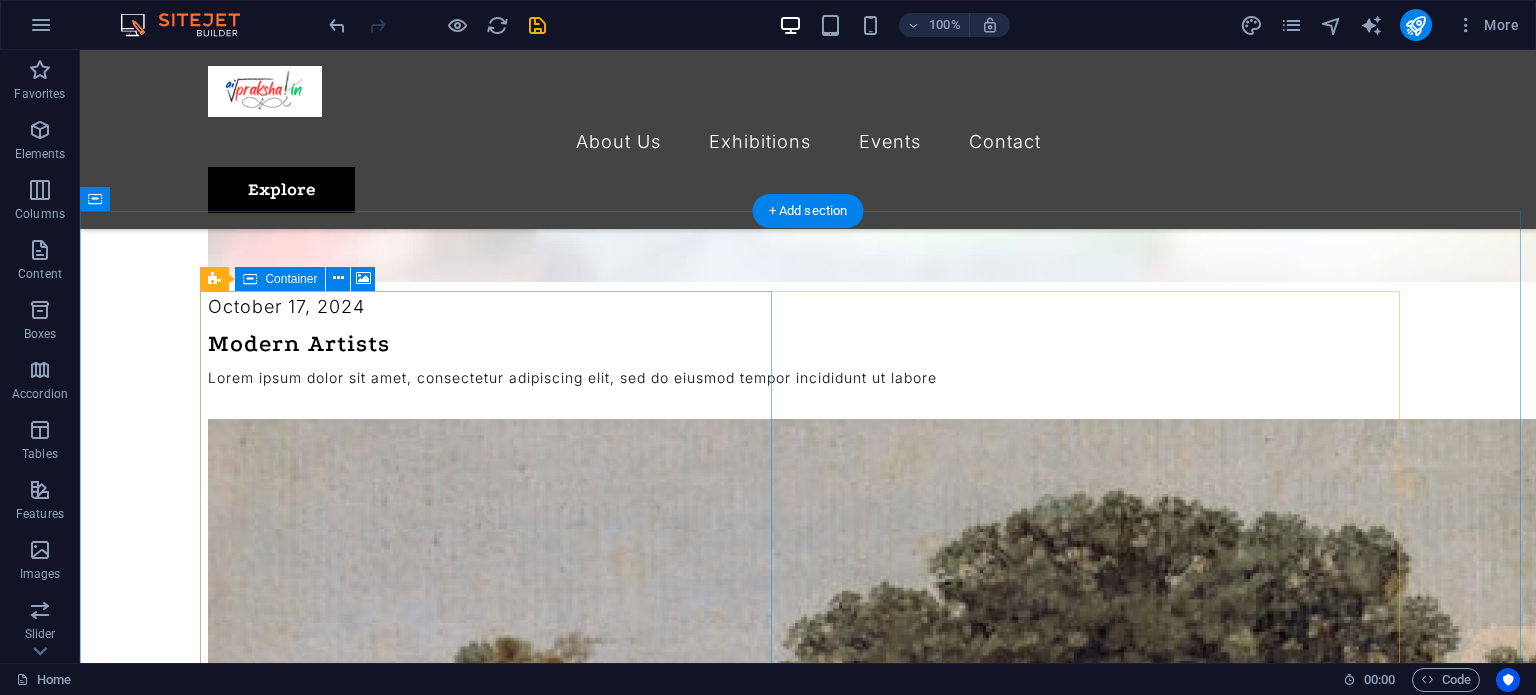 click on "Paste clipboard" at bounding box center [862, 11548] 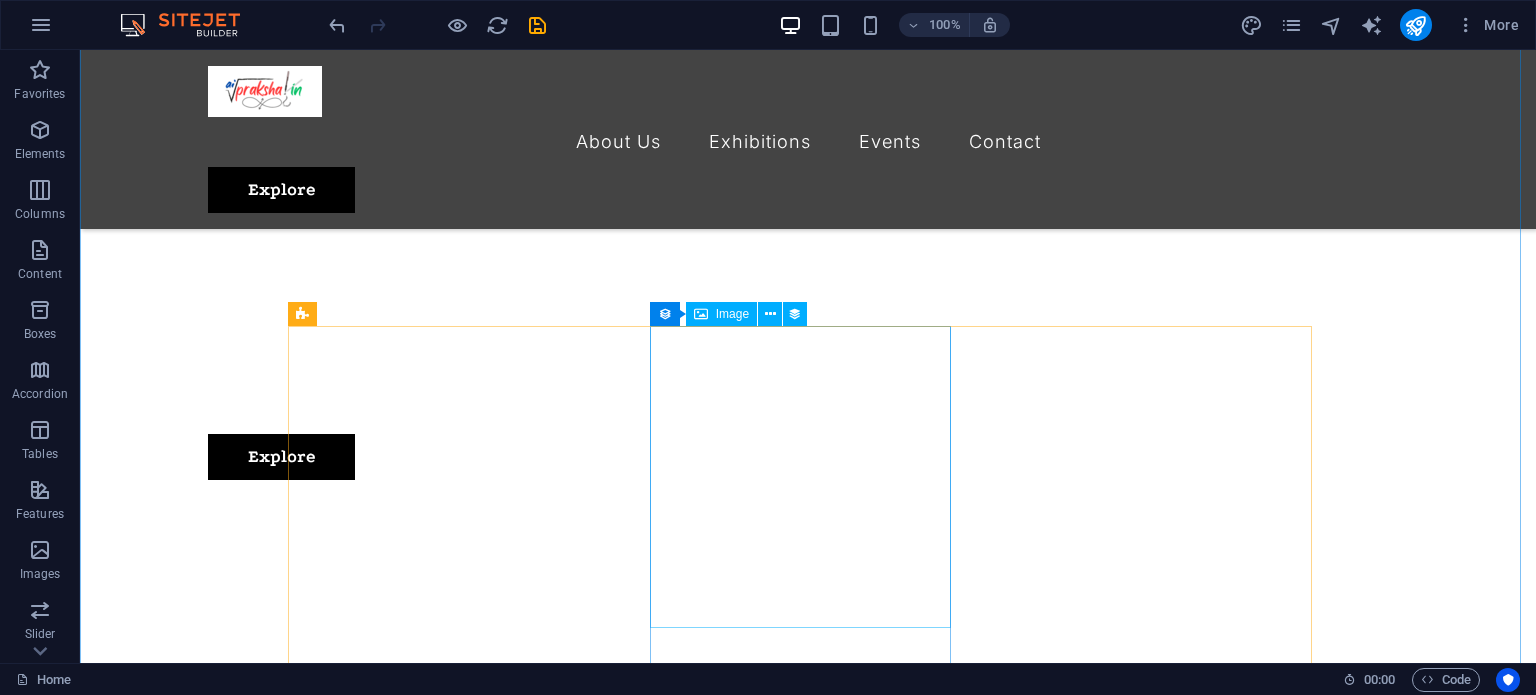 scroll, scrollTop: 738, scrollLeft: 0, axis: vertical 